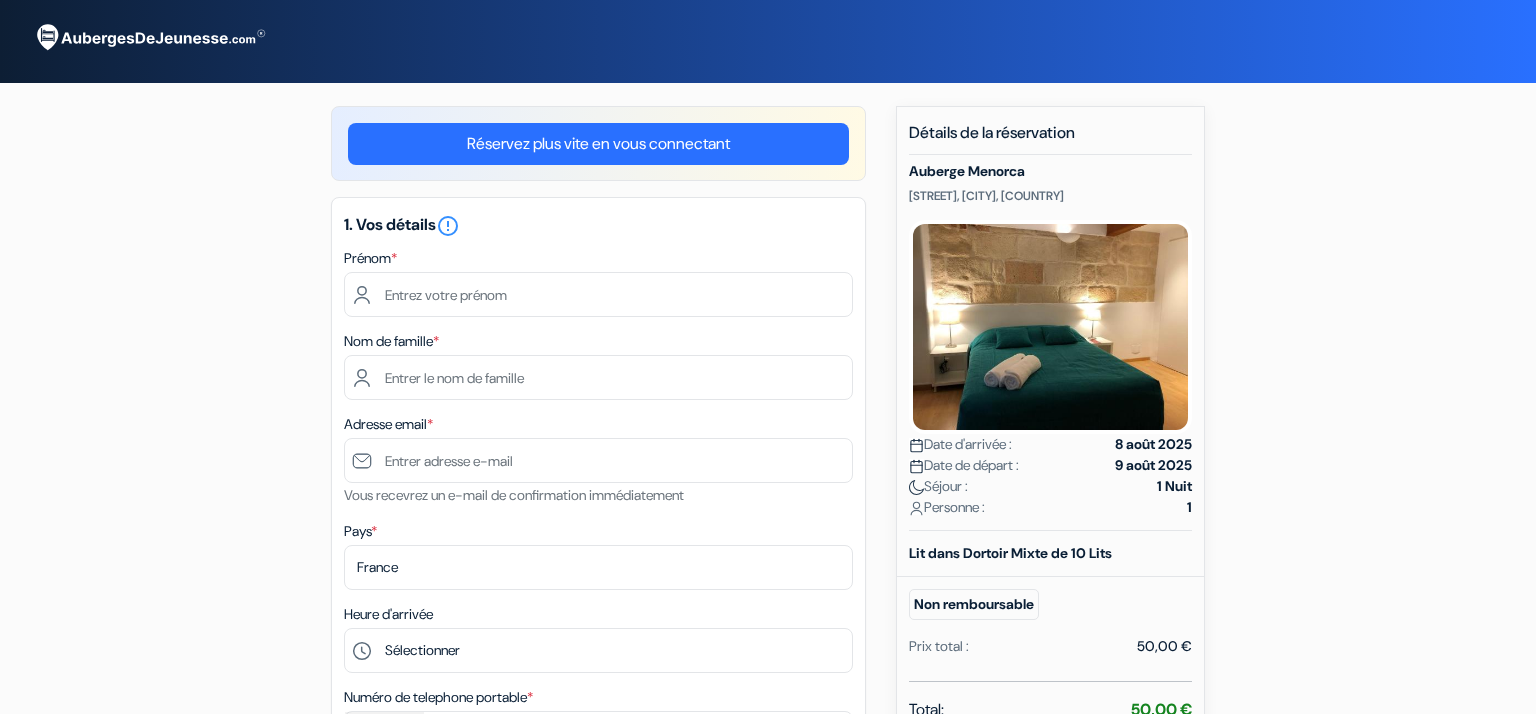 scroll, scrollTop: 47, scrollLeft: 0, axis: vertical 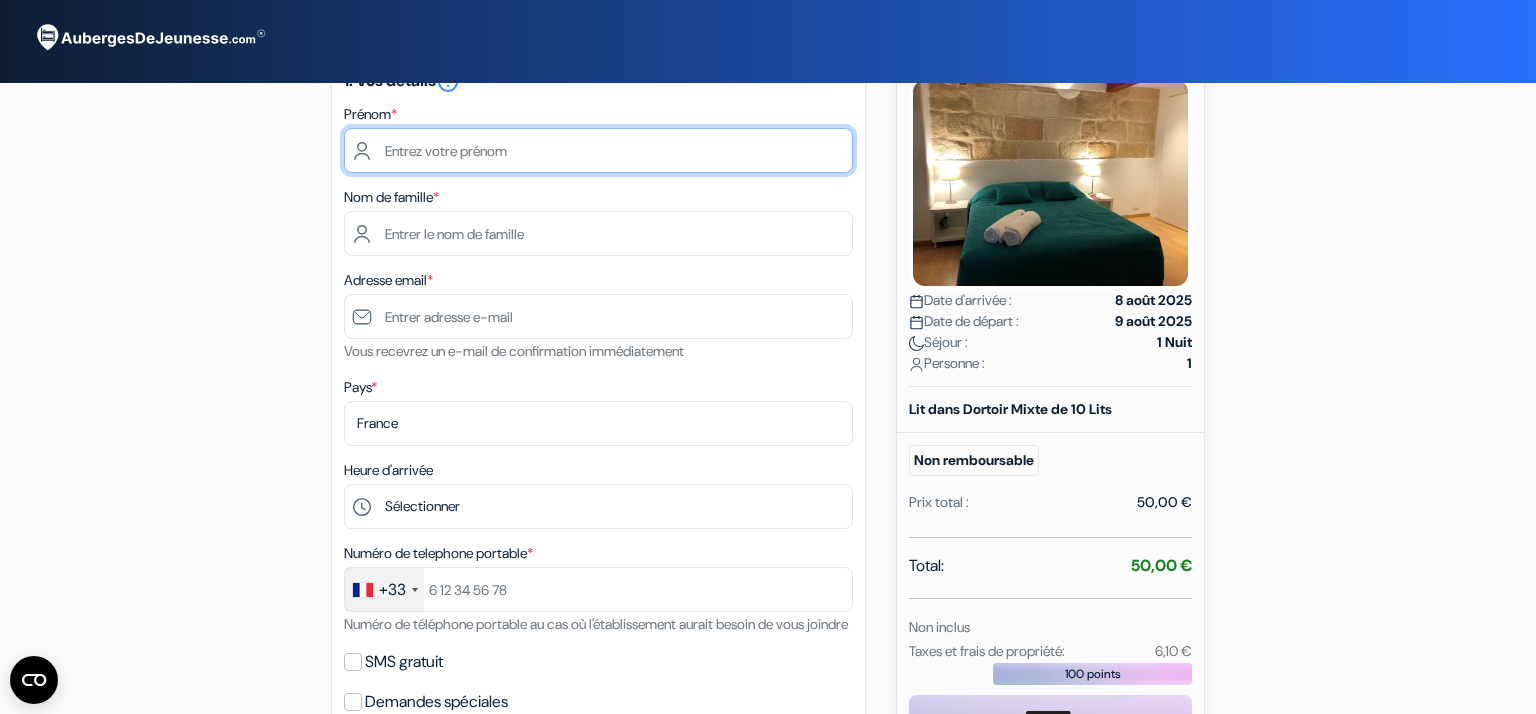 click at bounding box center [598, 150] 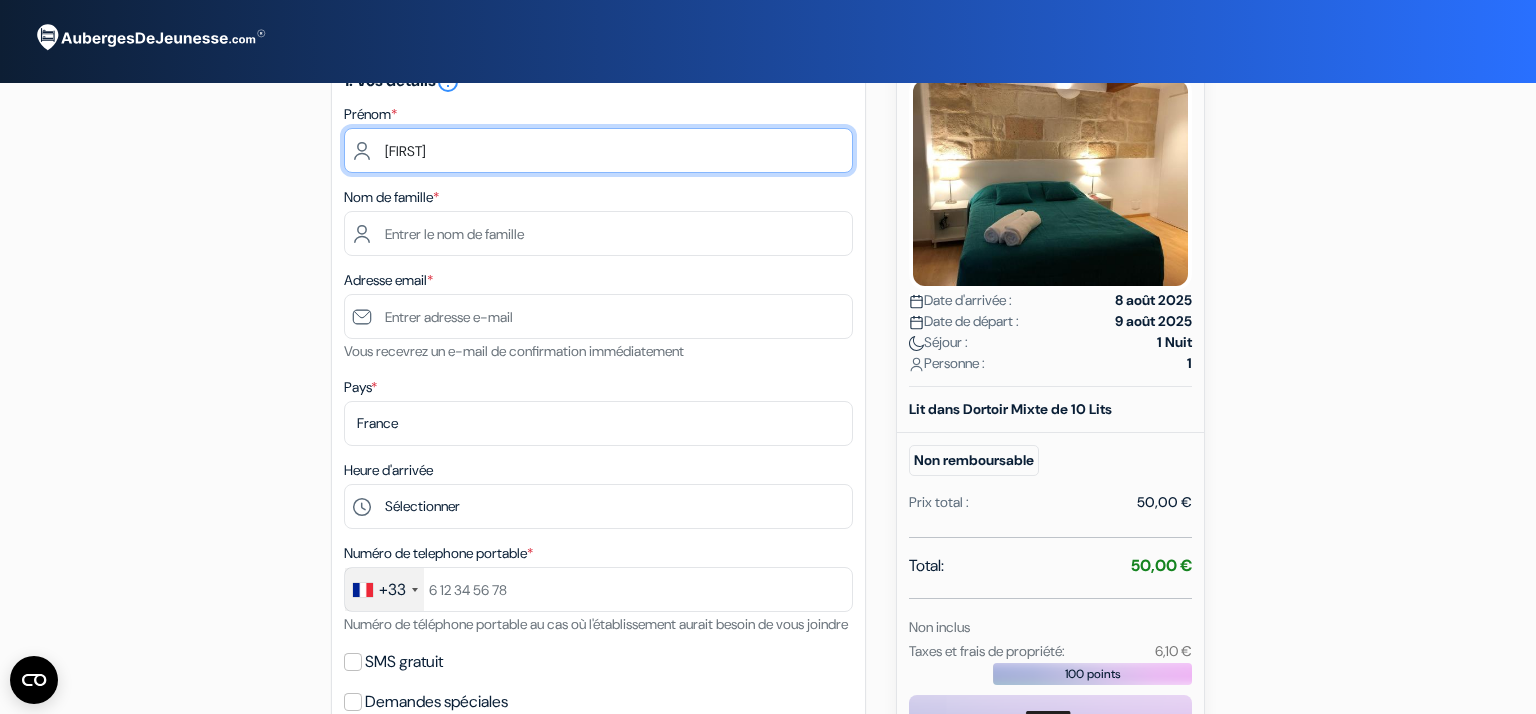 type on "[FIRST]" 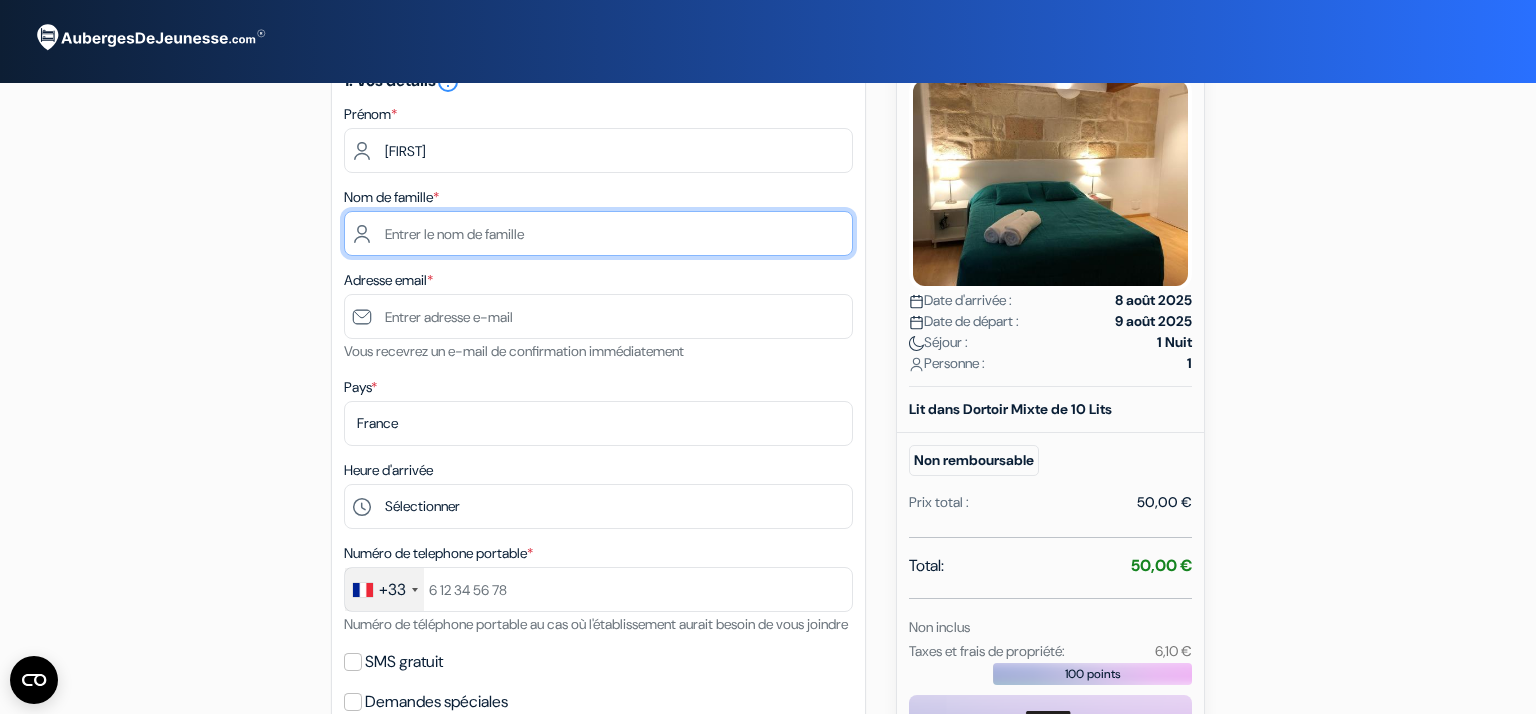 type on "[LAST]" 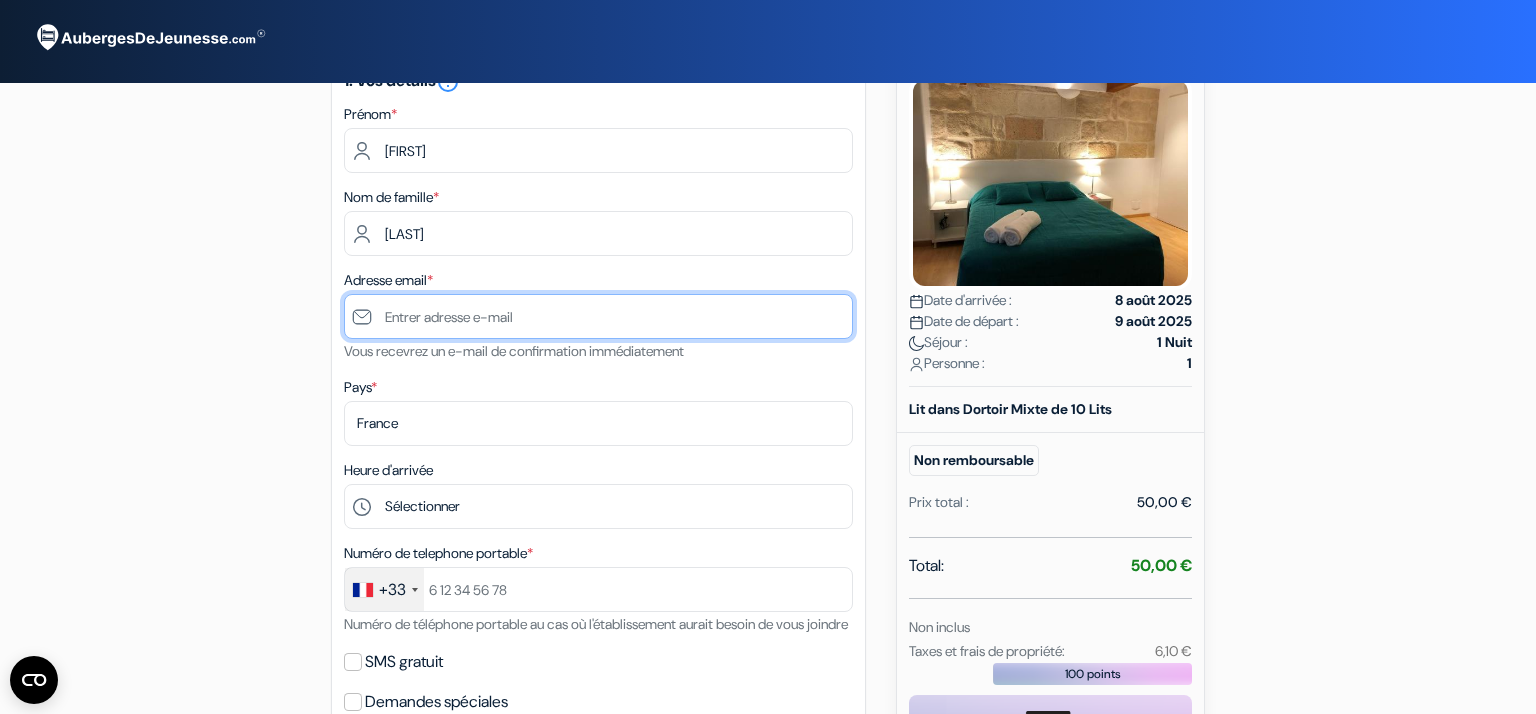 type on "[EMAIL]" 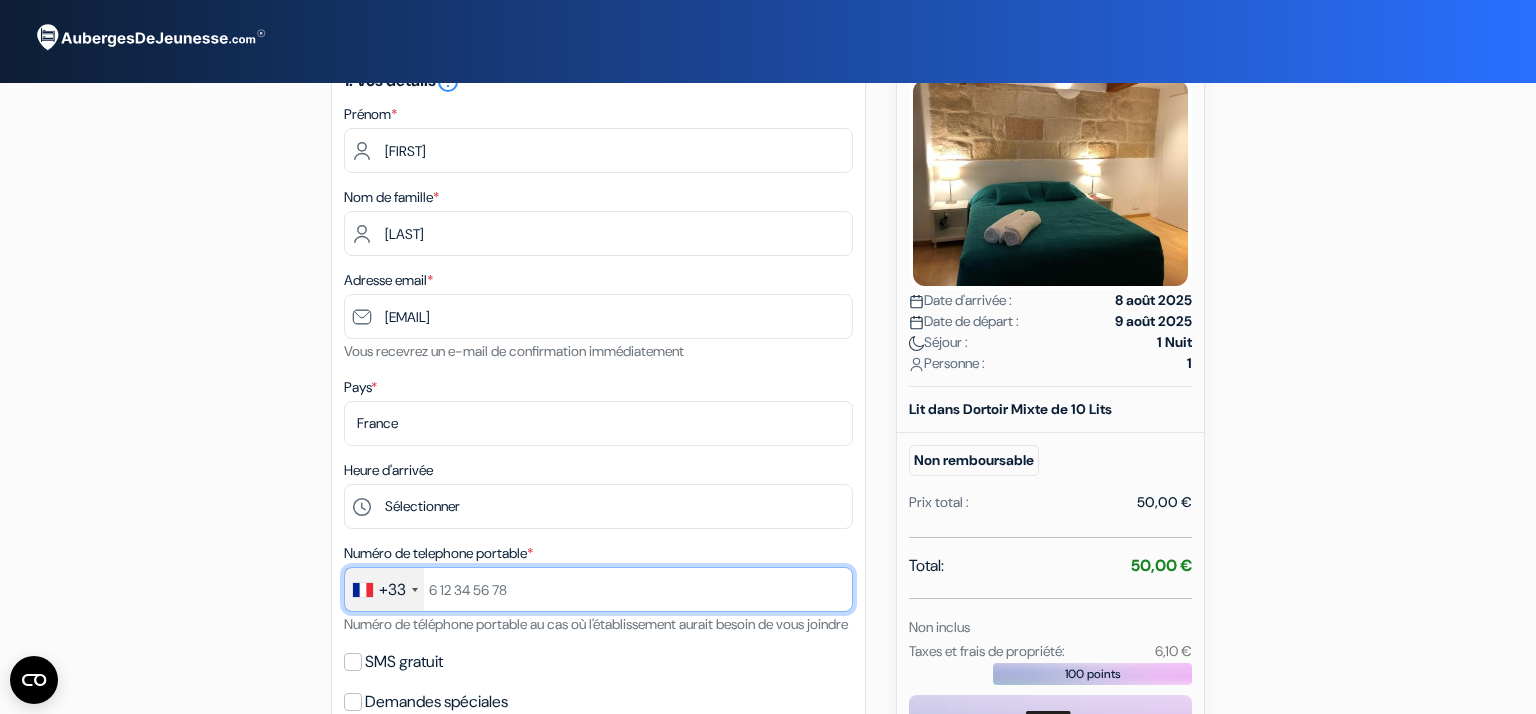type on "[PHONE]" 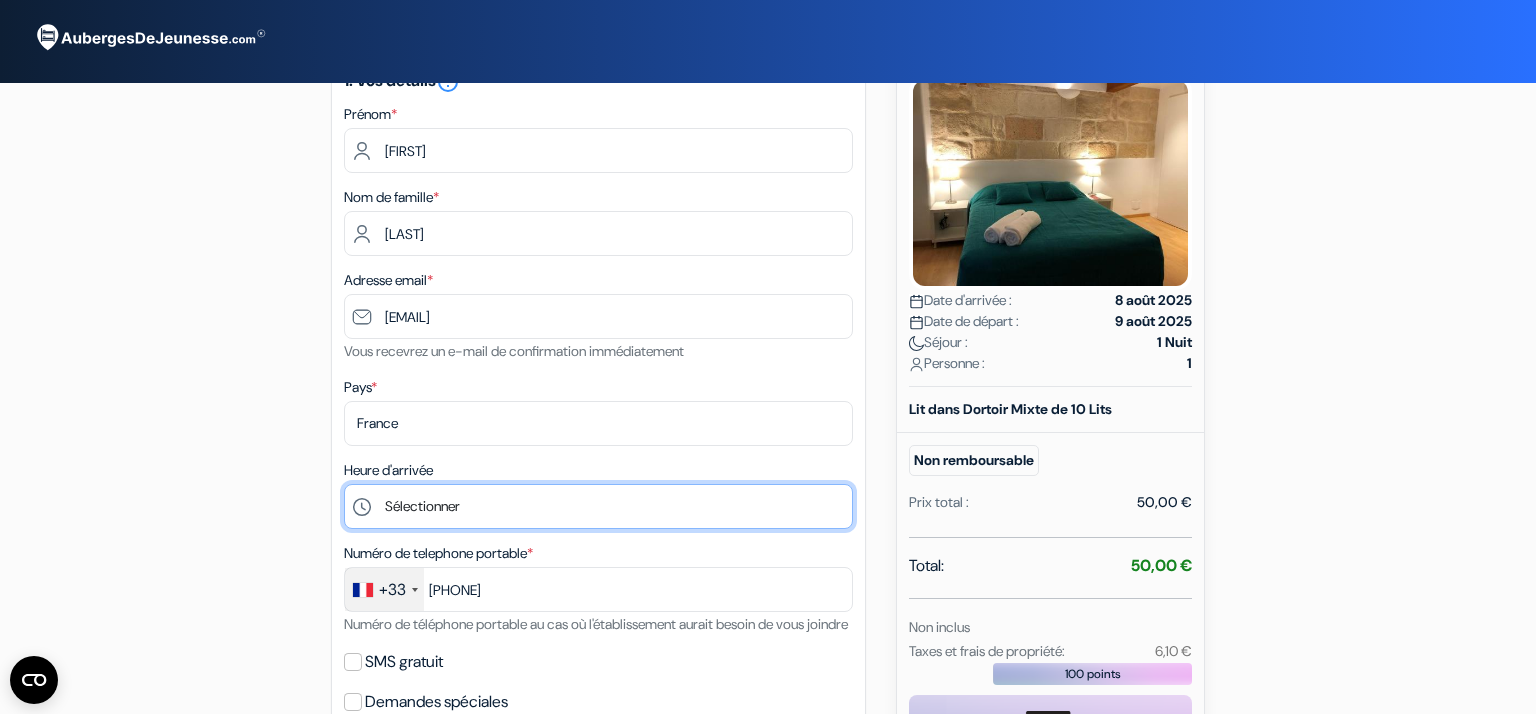 click on "Sélectionner
14:00
15:00
16:00
17:00
18:00
19:00
20:00
21:00
22:00
23:00" at bounding box center (598, 506) 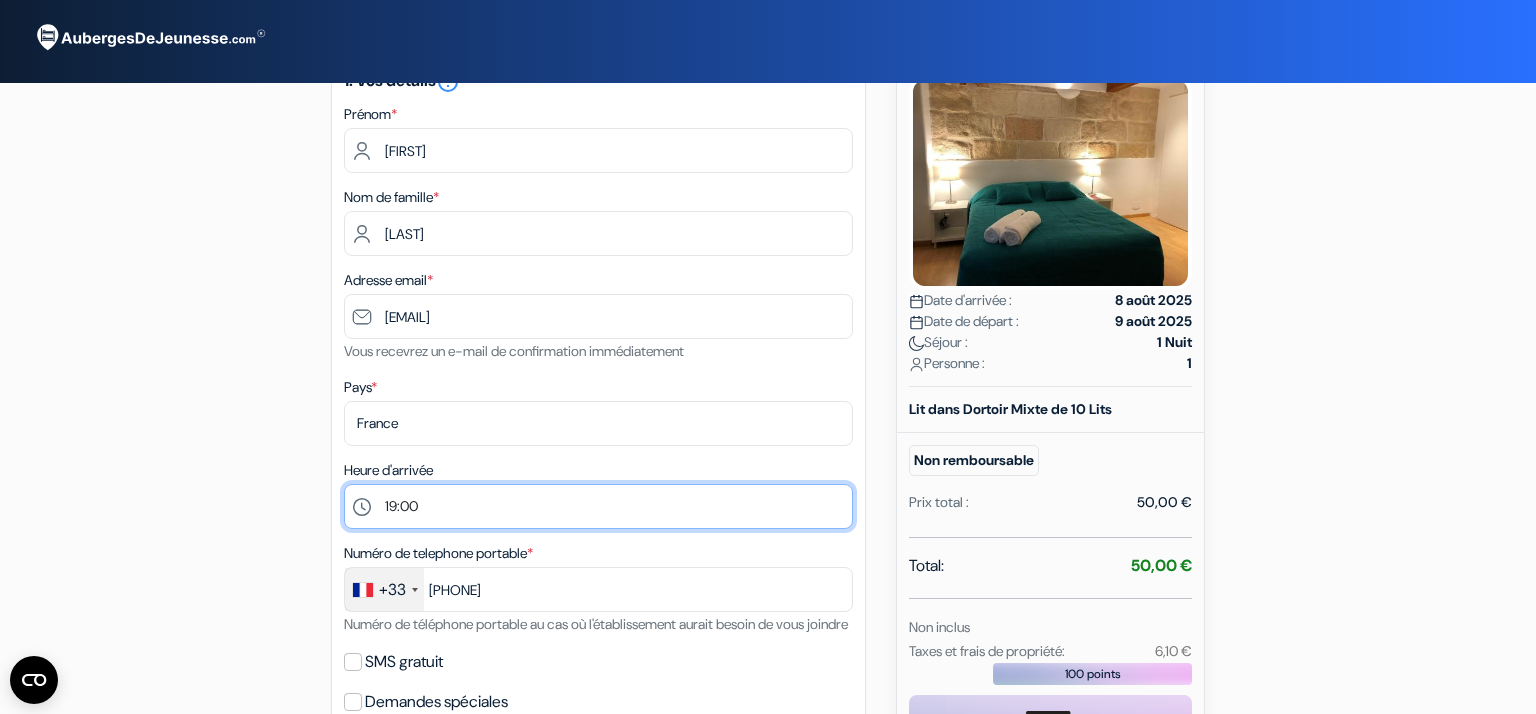 click on "Sélectionner
14:00
15:00
16:00
17:00
18:00
19:00
20:00
21:00
22:00
23:00" at bounding box center [598, 506] 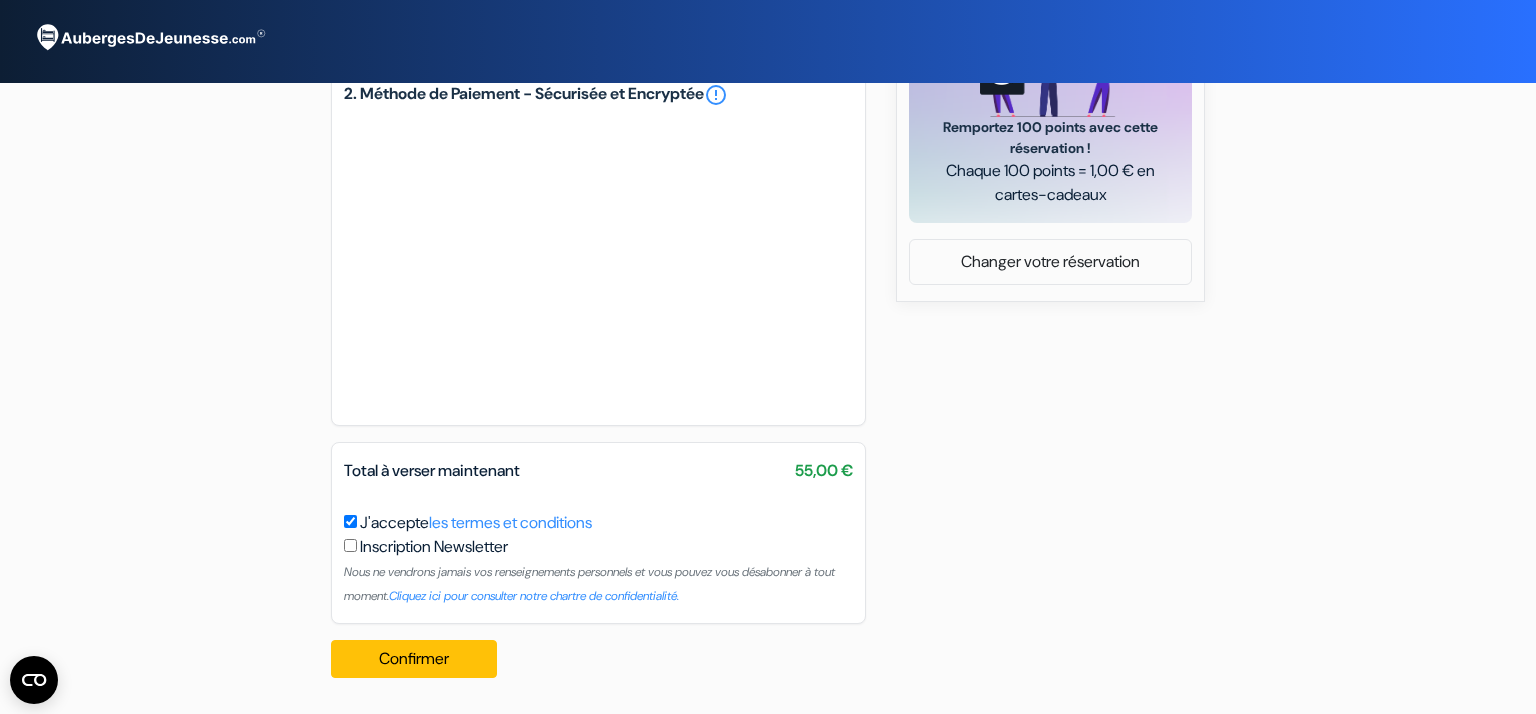 scroll, scrollTop: 864, scrollLeft: 0, axis: vertical 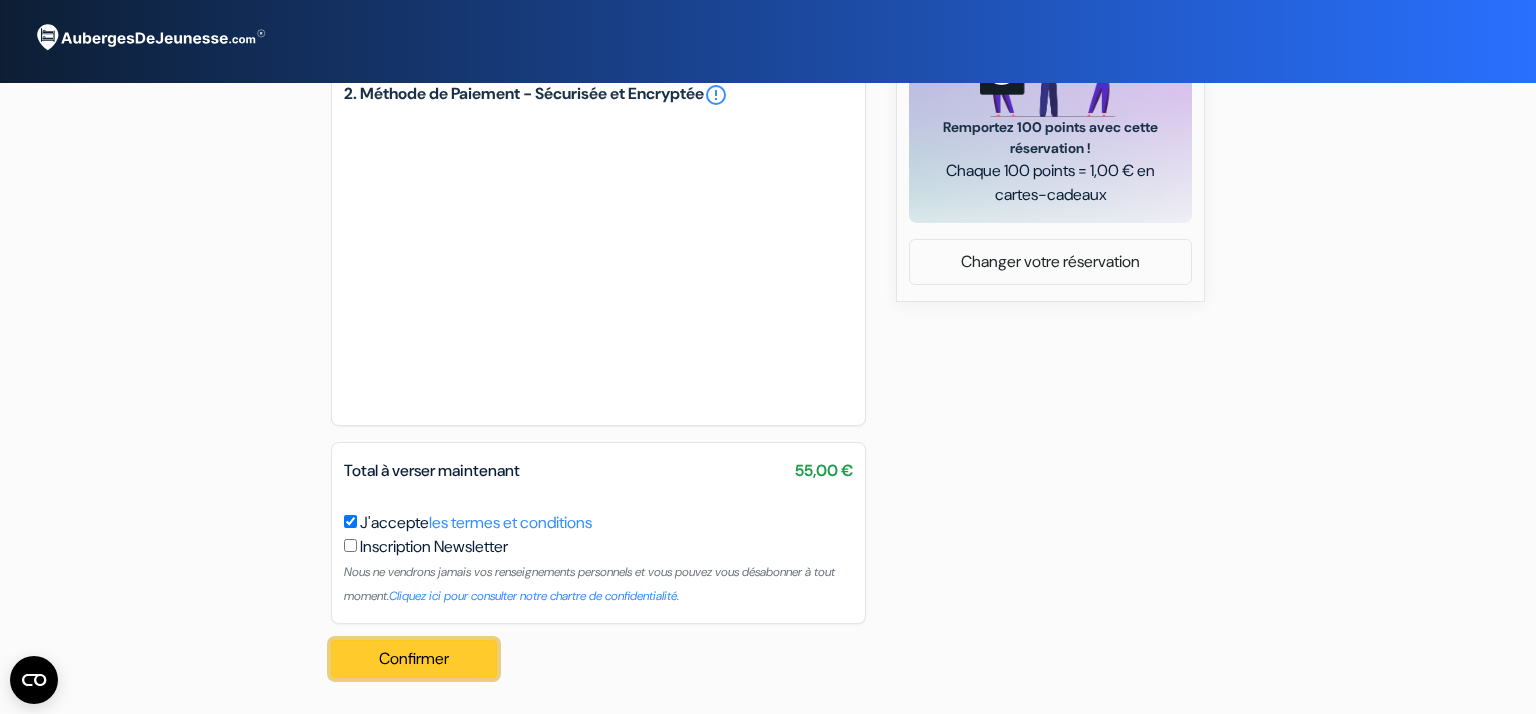 click on "Confirmer
Loading..." at bounding box center (414, 659) 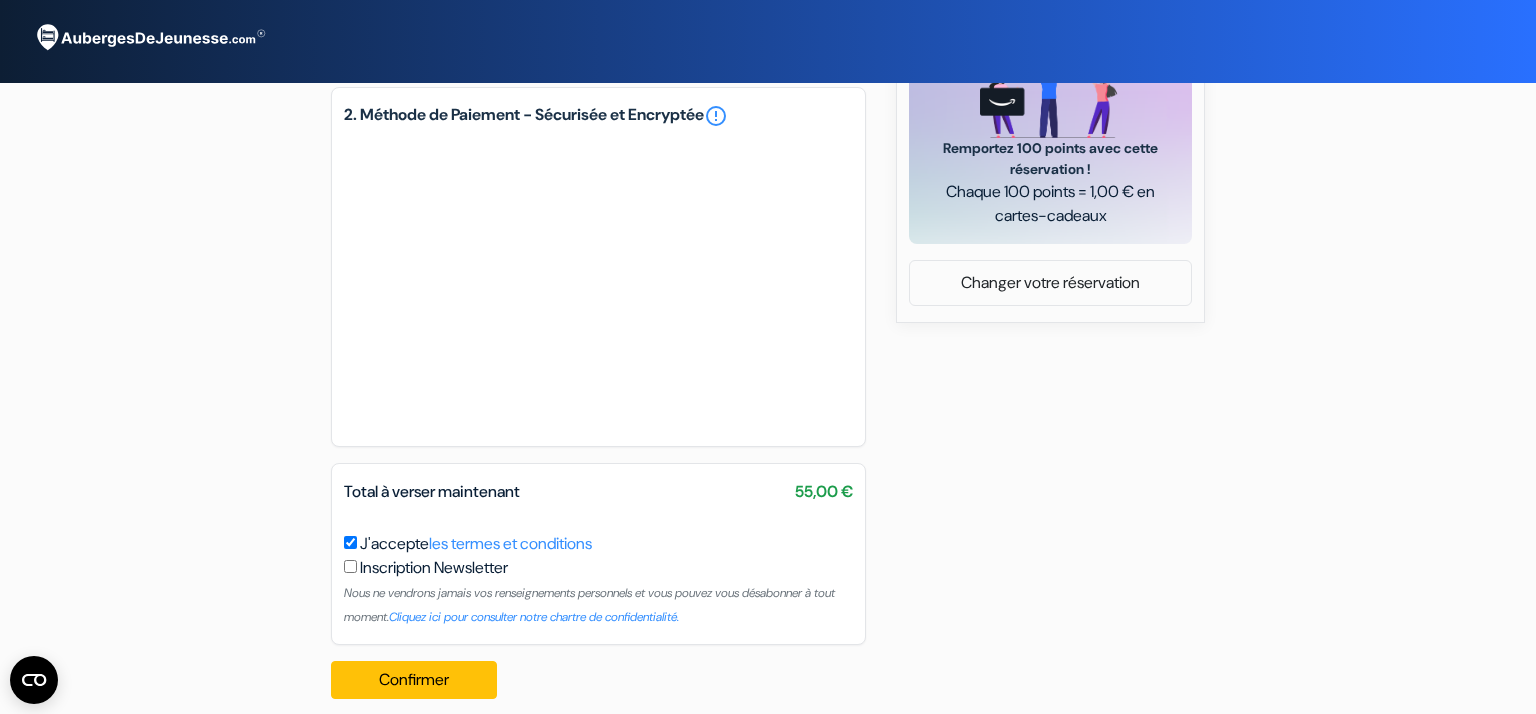 scroll, scrollTop: 864, scrollLeft: 0, axis: vertical 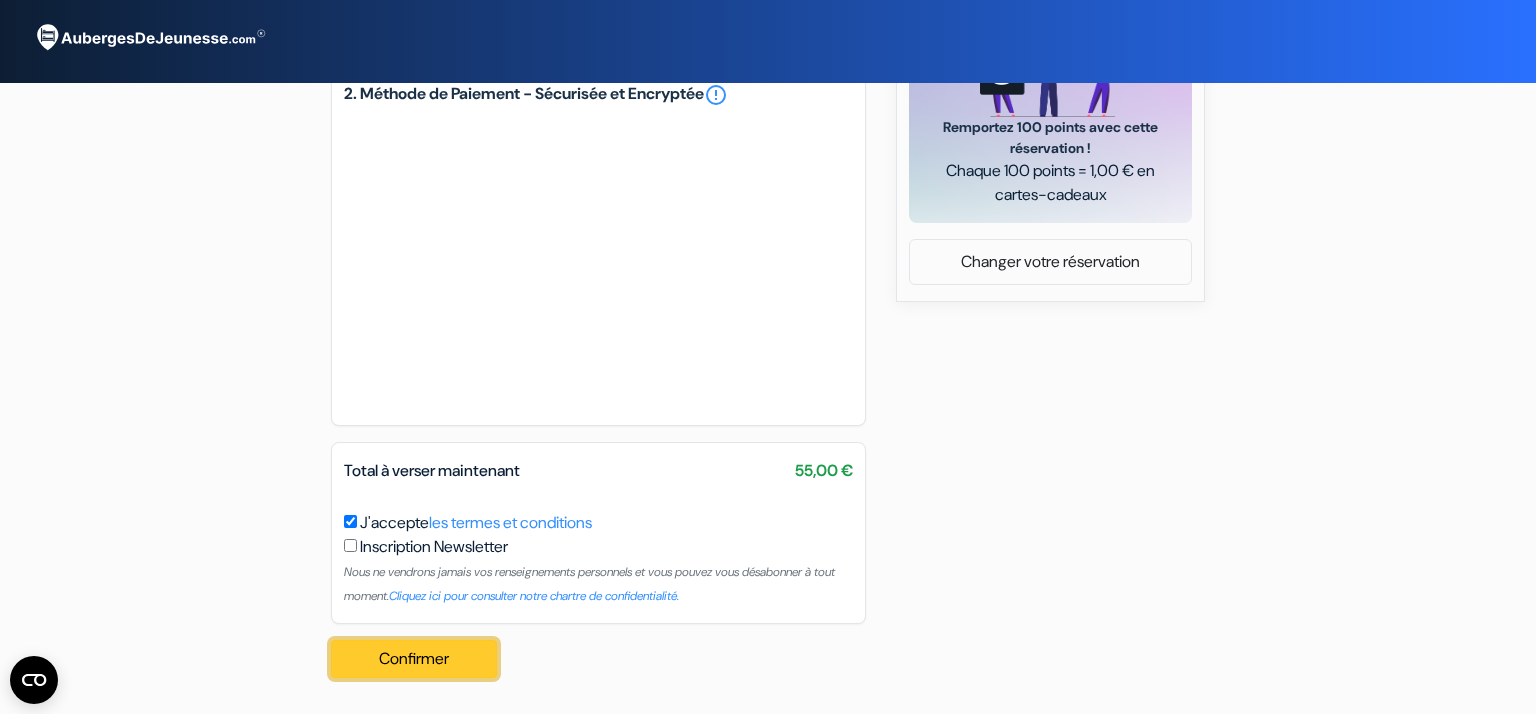 click on "Confirmer
Loading..." at bounding box center (414, 659) 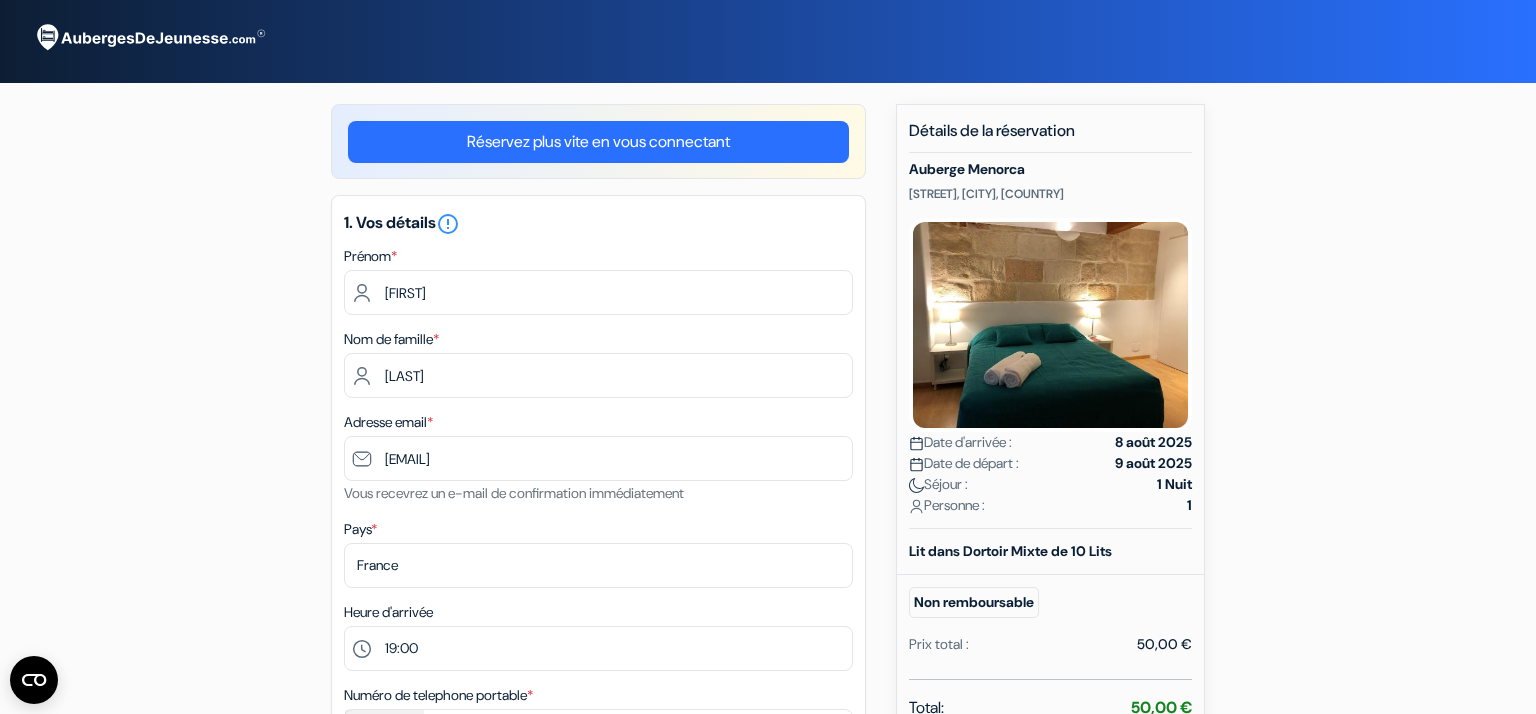 scroll, scrollTop: 0, scrollLeft: 0, axis: both 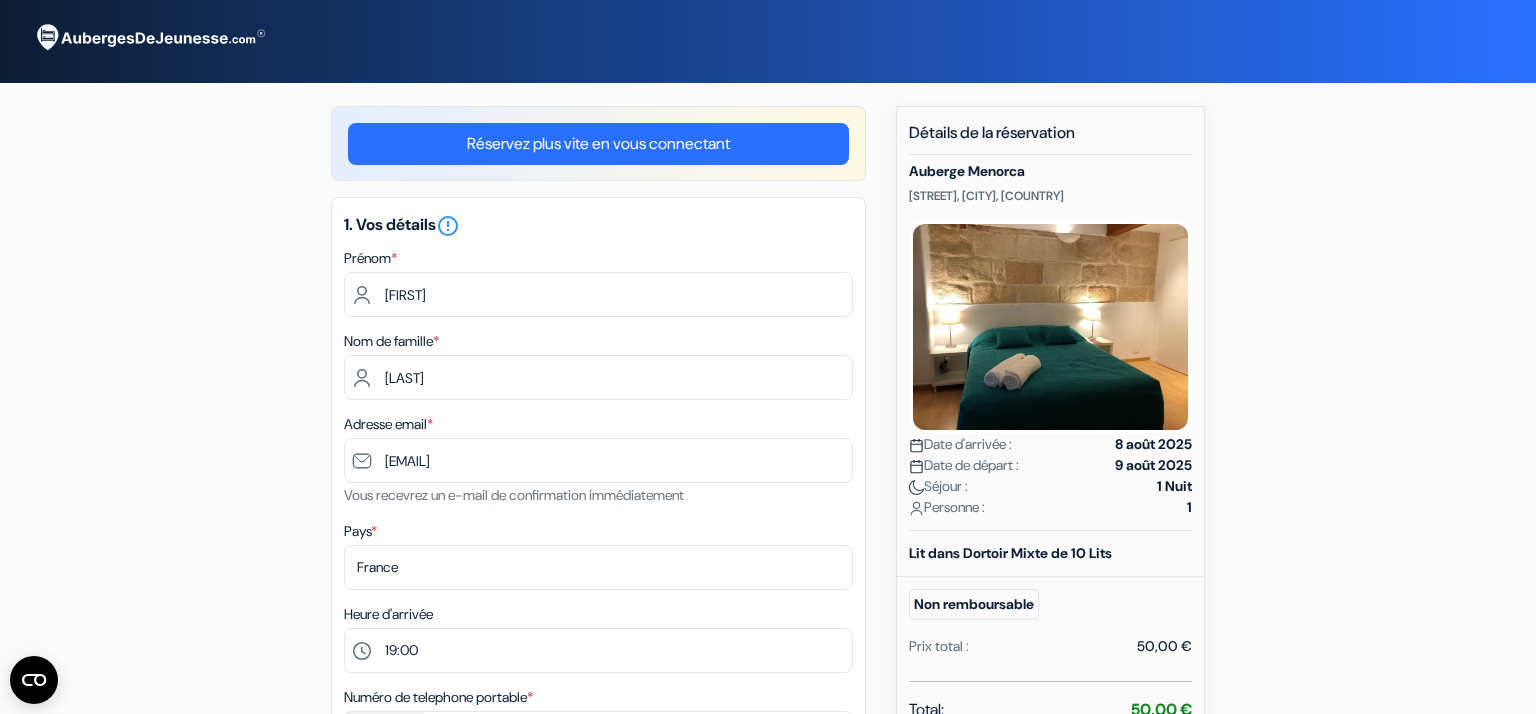 click at bounding box center (1050, 327) 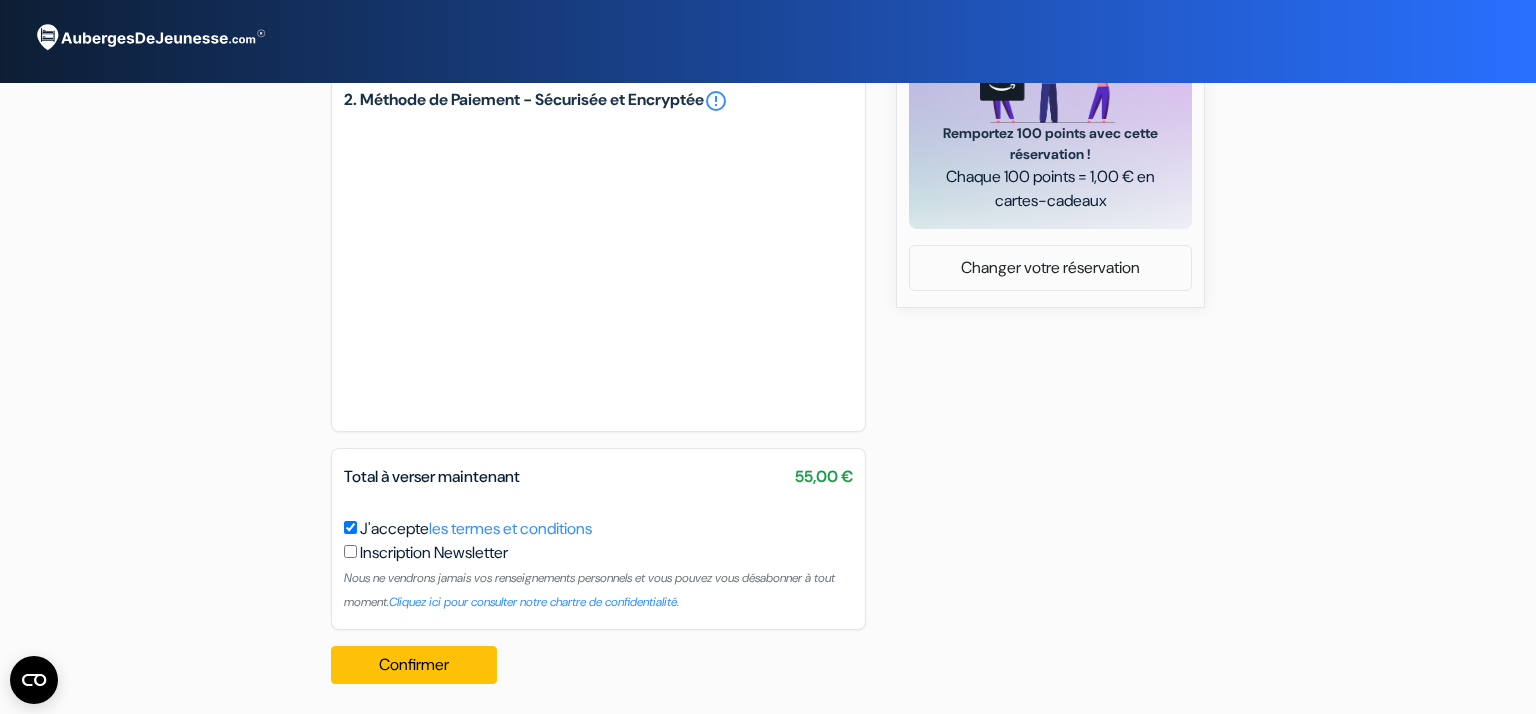 scroll, scrollTop: 864, scrollLeft: 0, axis: vertical 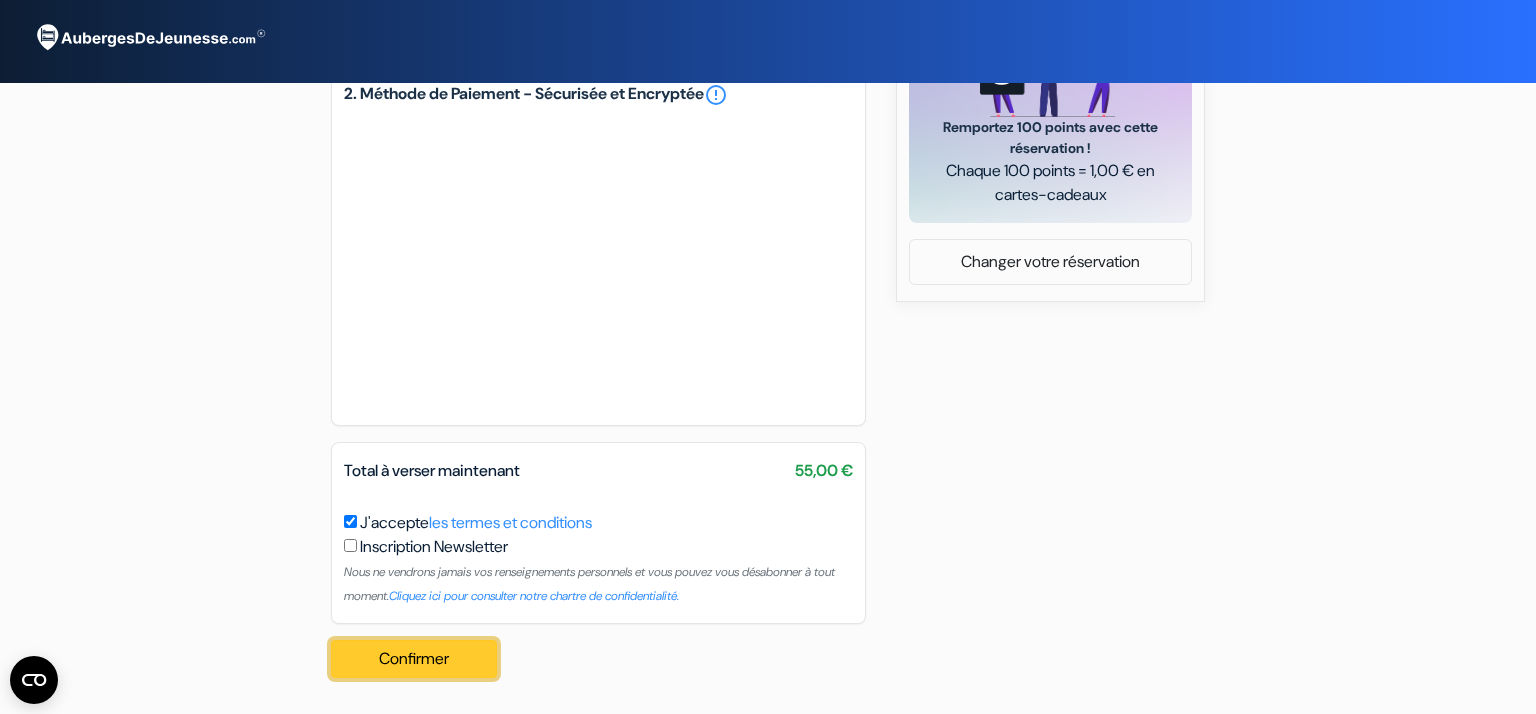 click on "Confirmer
Loading..." at bounding box center (414, 659) 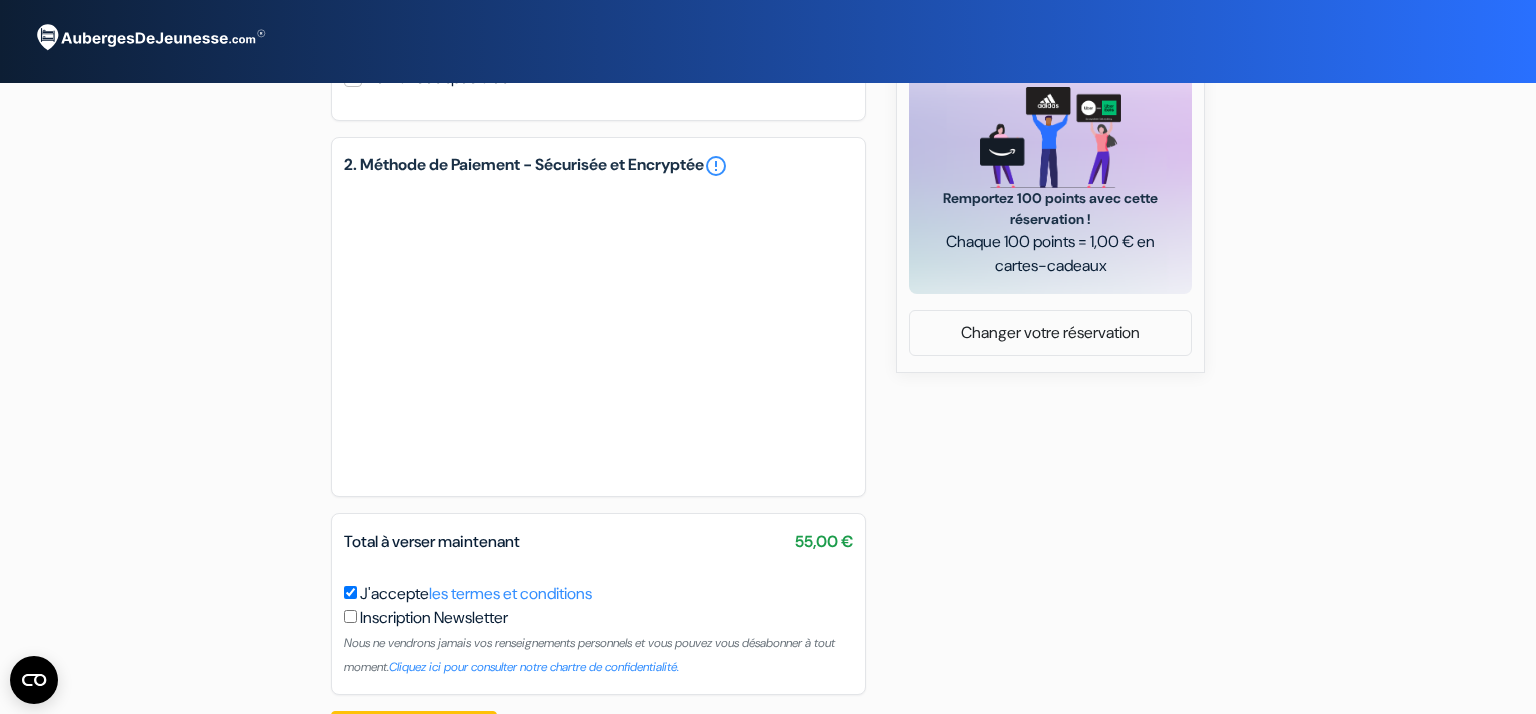 scroll, scrollTop: 864, scrollLeft: 0, axis: vertical 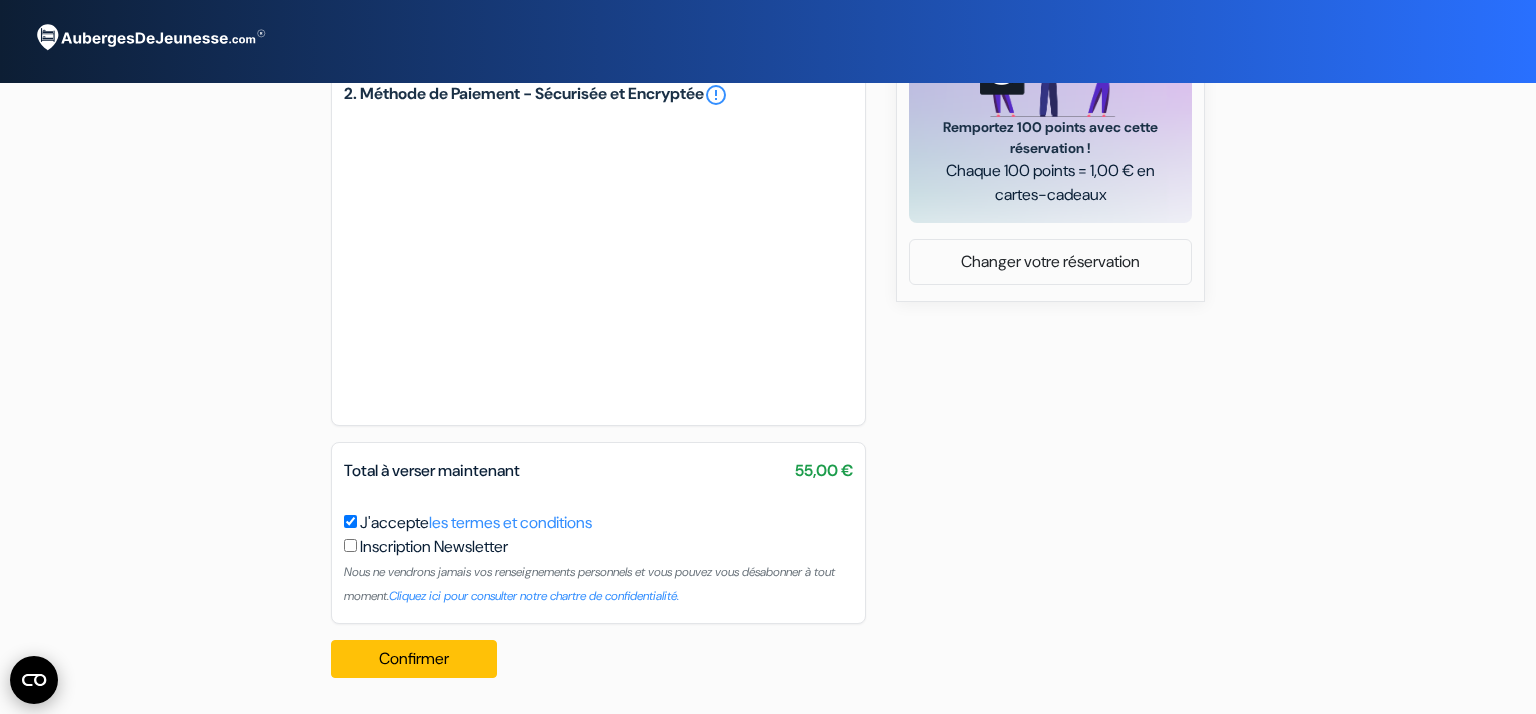 click 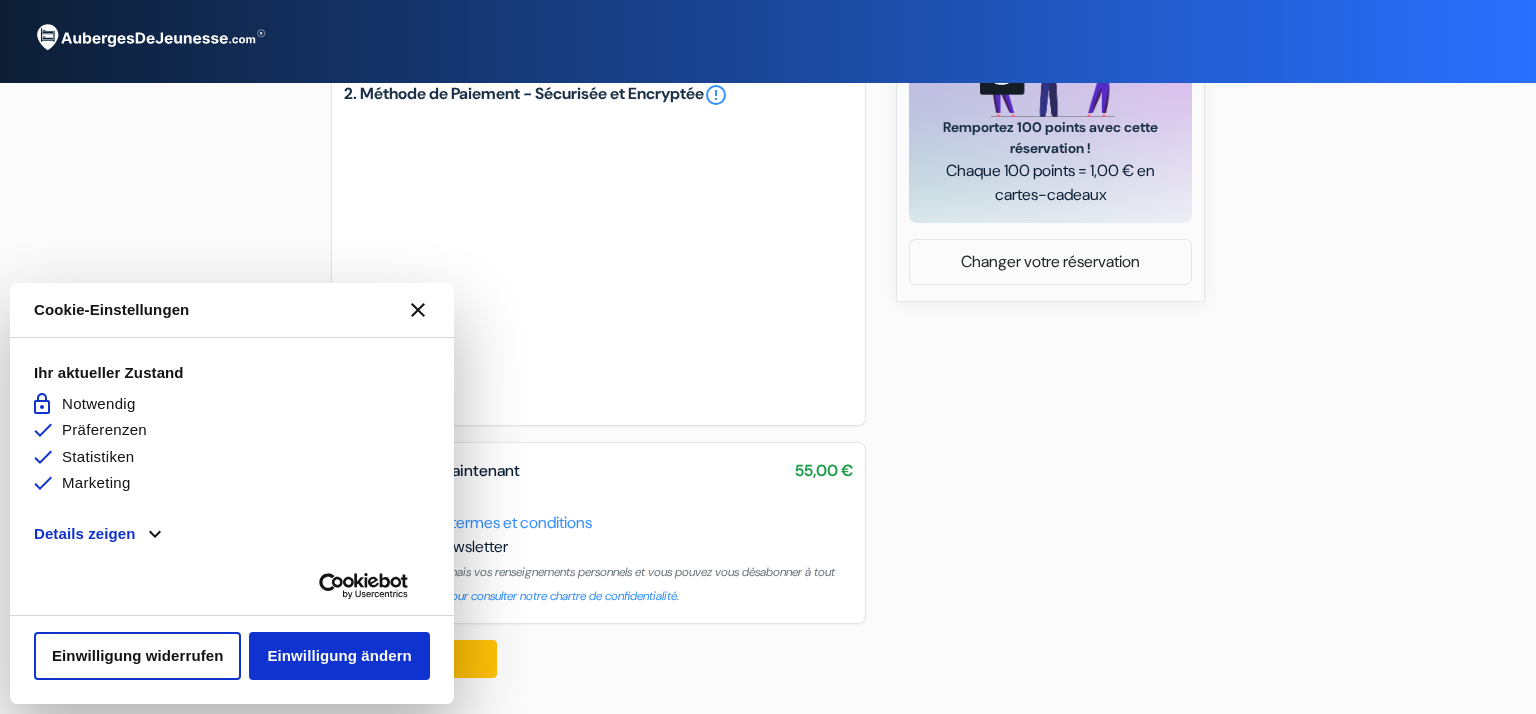 scroll, scrollTop: 0, scrollLeft: 0, axis: both 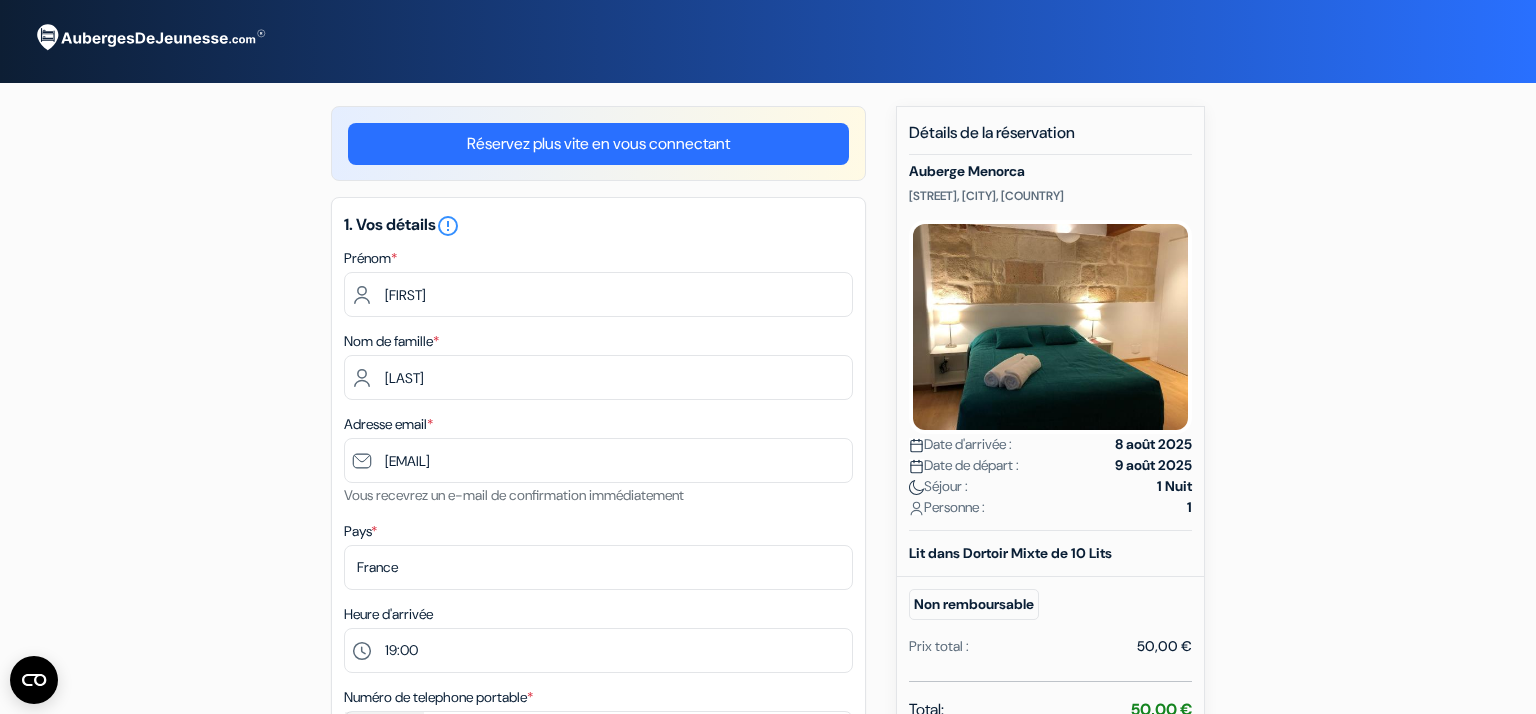 click on "Auberge Menorca" at bounding box center [1050, 171] 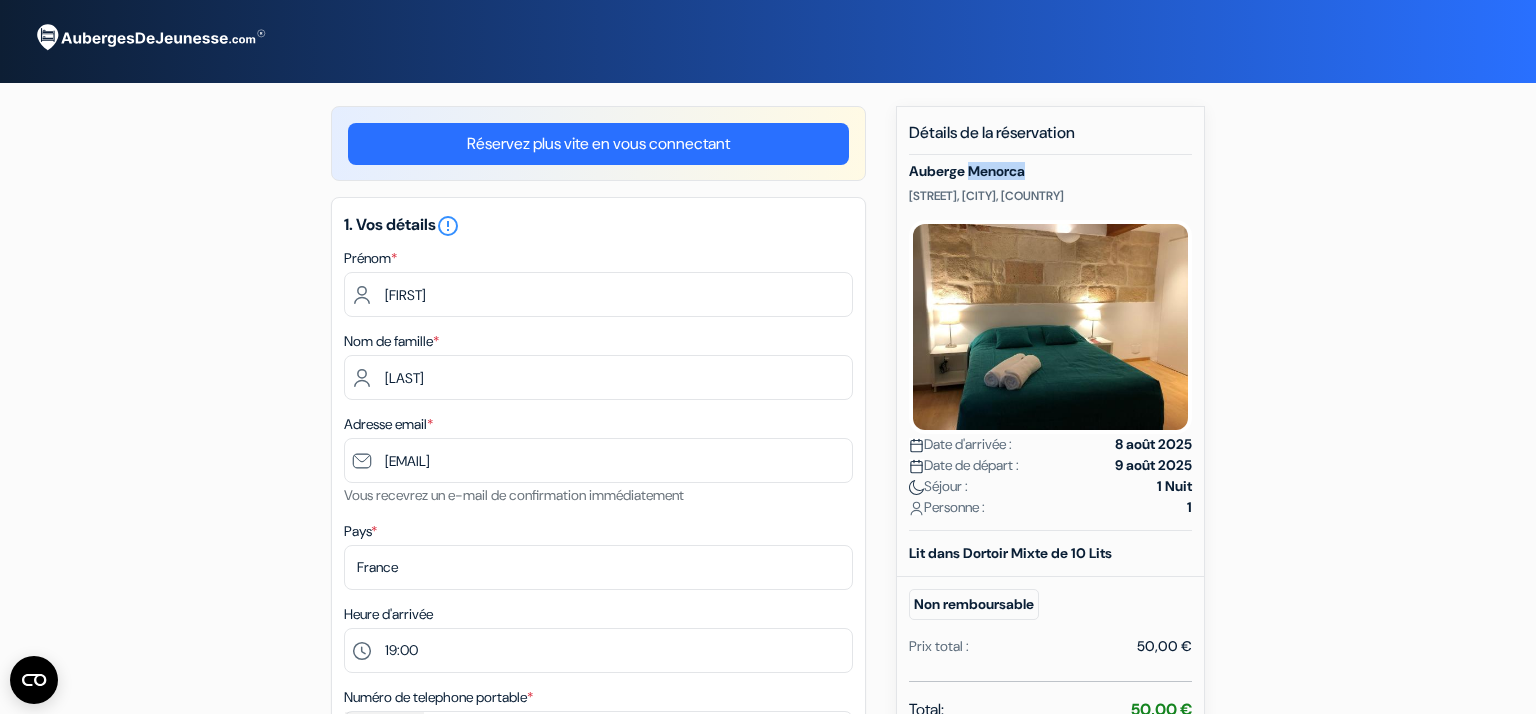 click on "Auberge Menorca" at bounding box center (1050, 171) 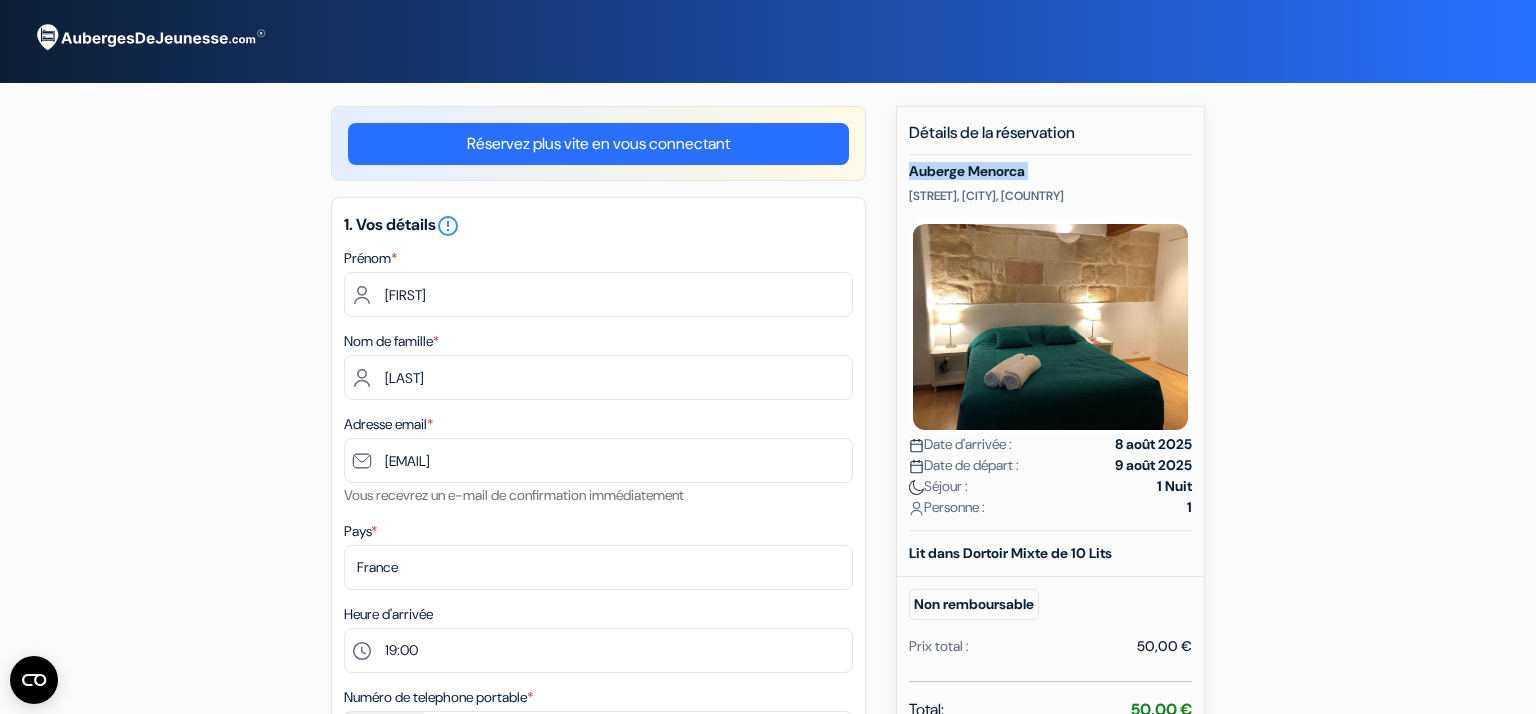 click on "Auberge Menorca" at bounding box center (1050, 171) 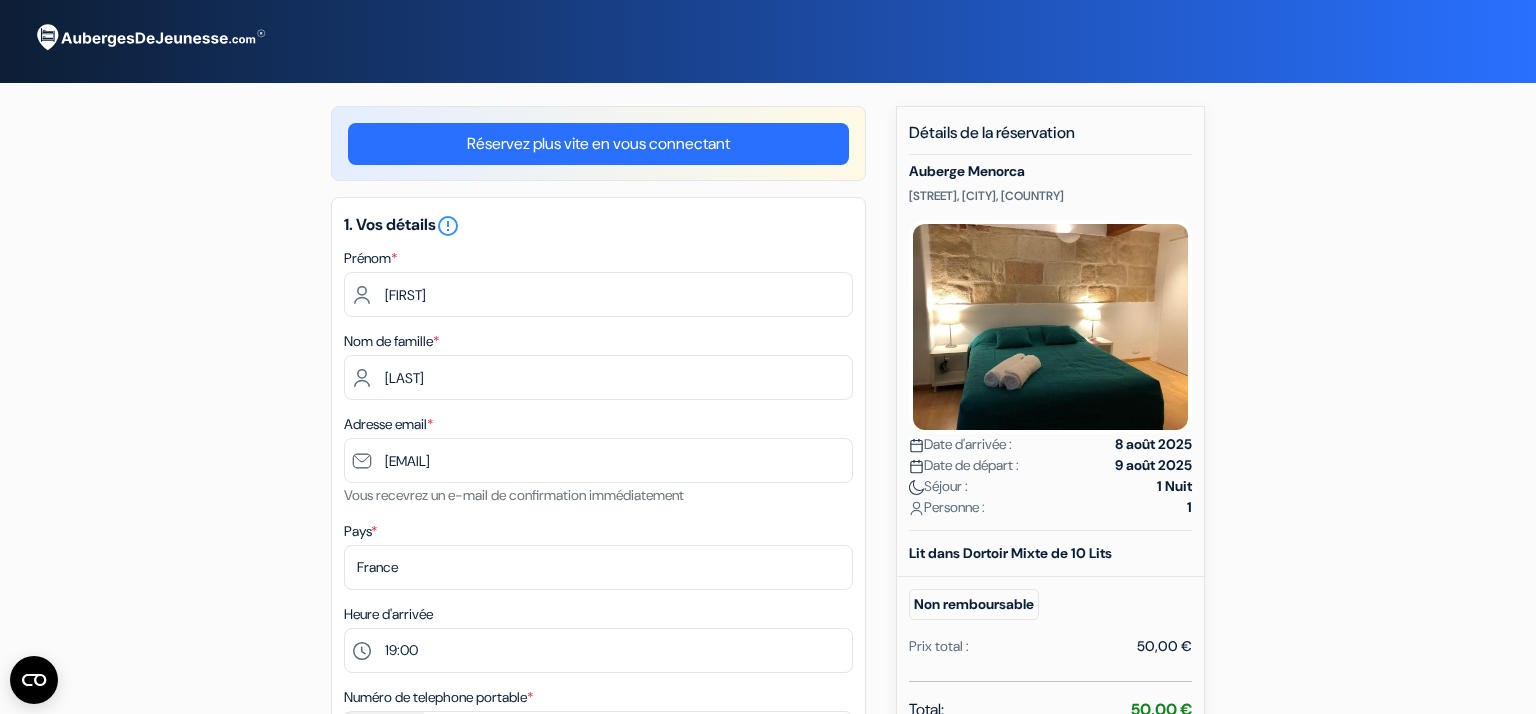 click on "Auberge Menorca" at bounding box center [1050, 171] 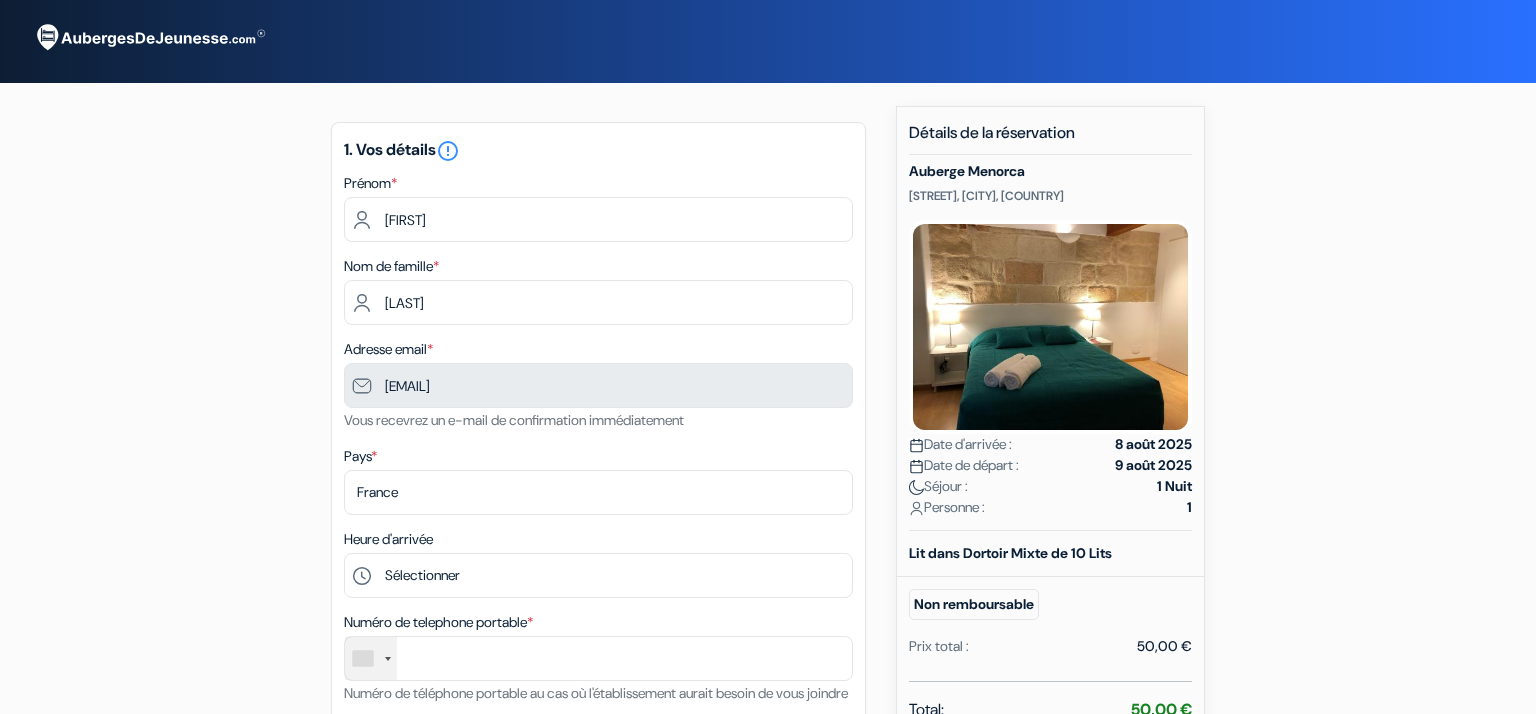 scroll, scrollTop: 0, scrollLeft: 0, axis: both 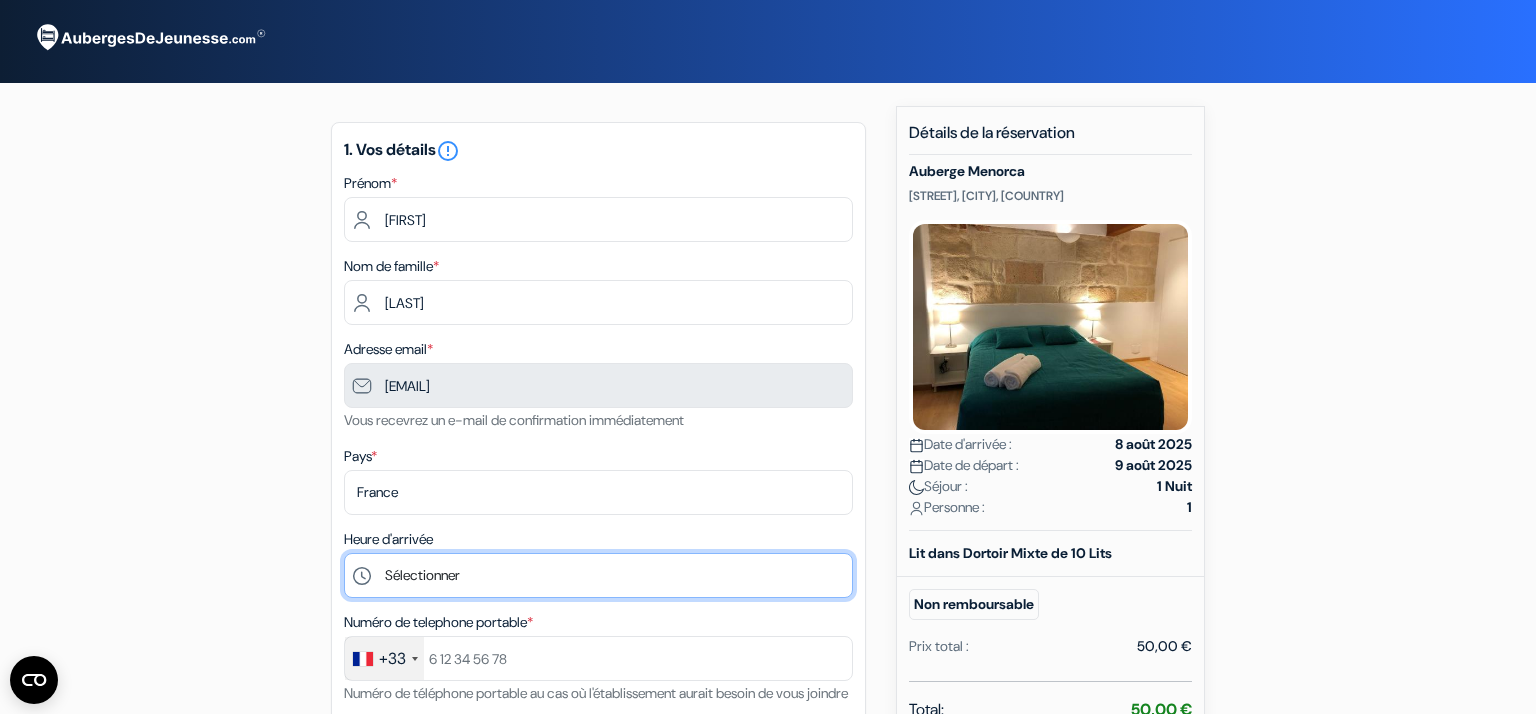 click on "Sélectionner
14:00
15:00
16:00
17:00
18:00
19:00
20:00
21:00
22:00
23:00" at bounding box center (598, 575) 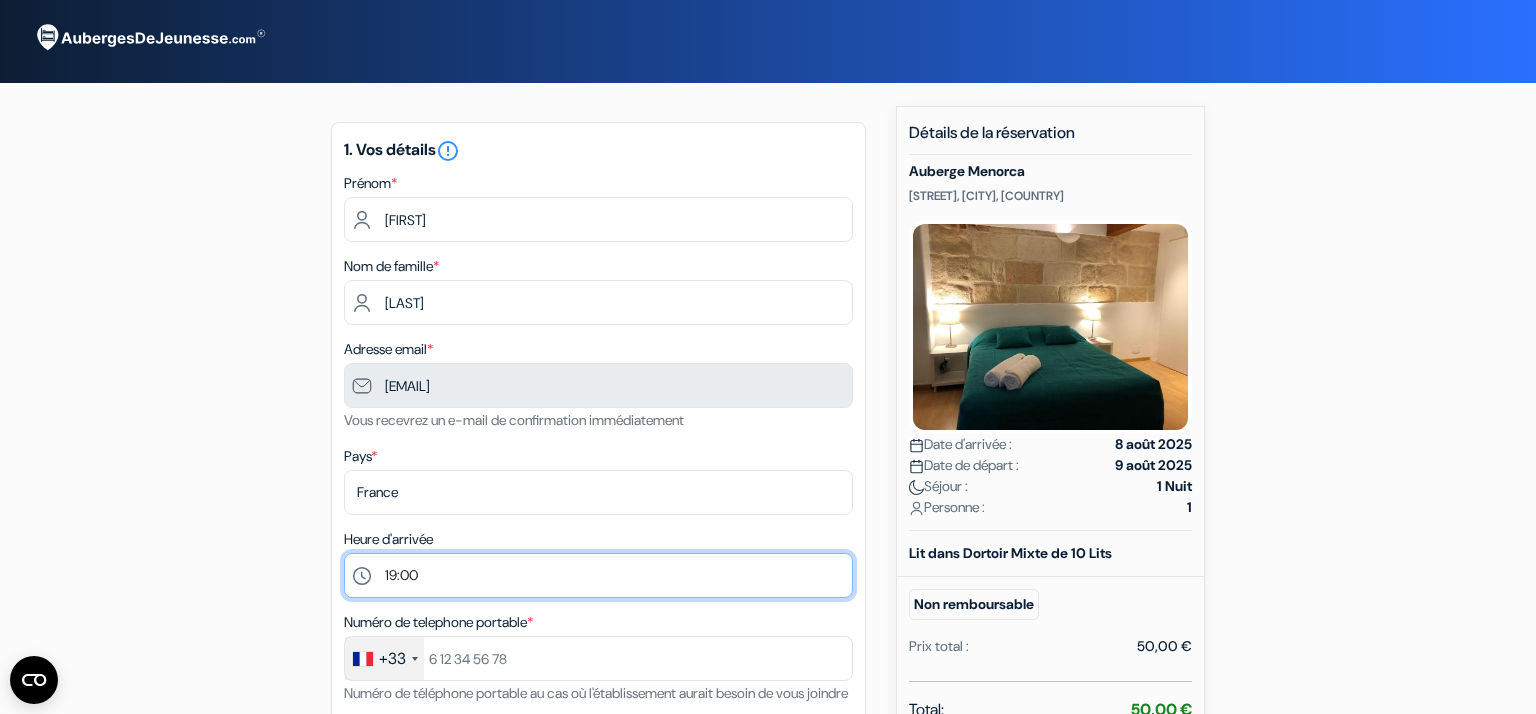 click on "Sélectionner
14:00
15:00
16:00
17:00
18:00
19:00
20:00
21:00
22:00
23:00" at bounding box center (598, 575) 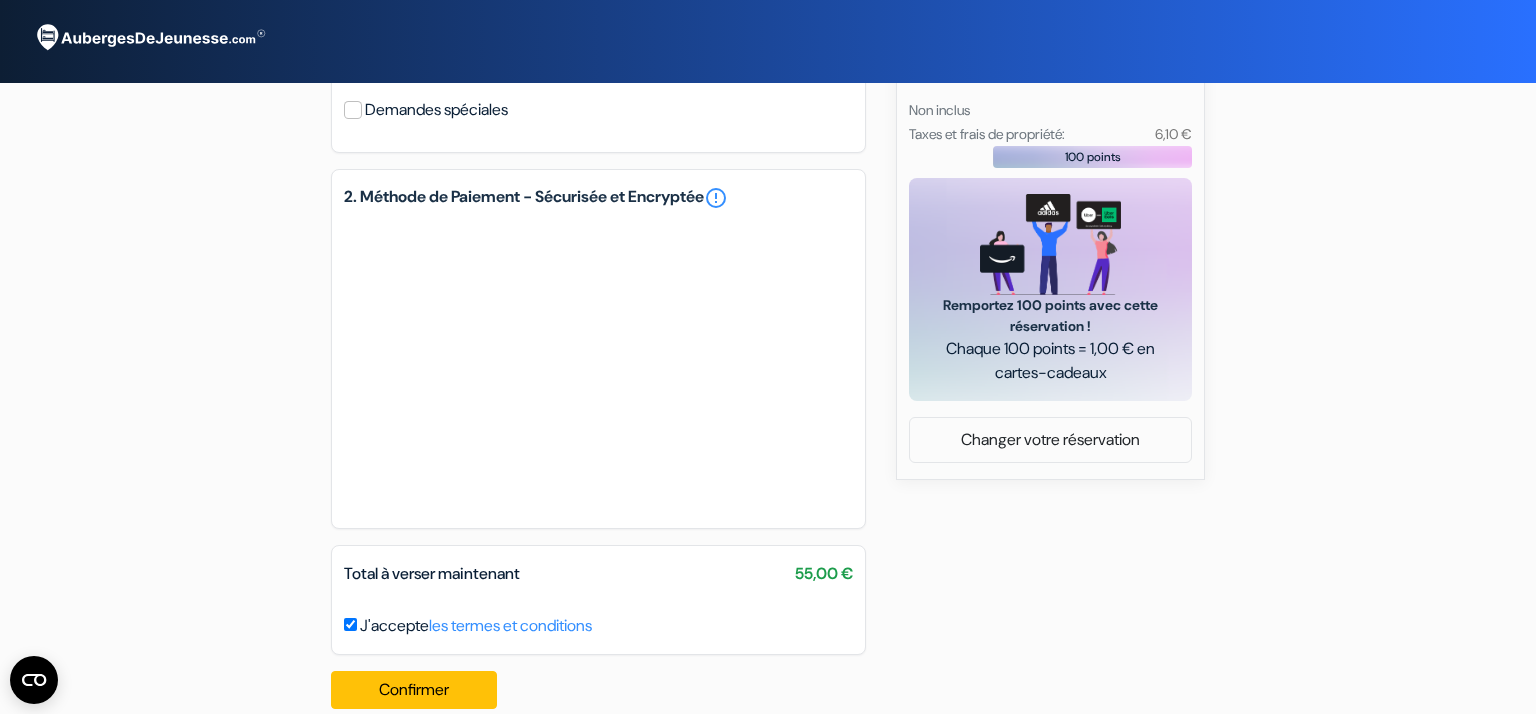 scroll, scrollTop: 716, scrollLeft: 0, axis: vertical 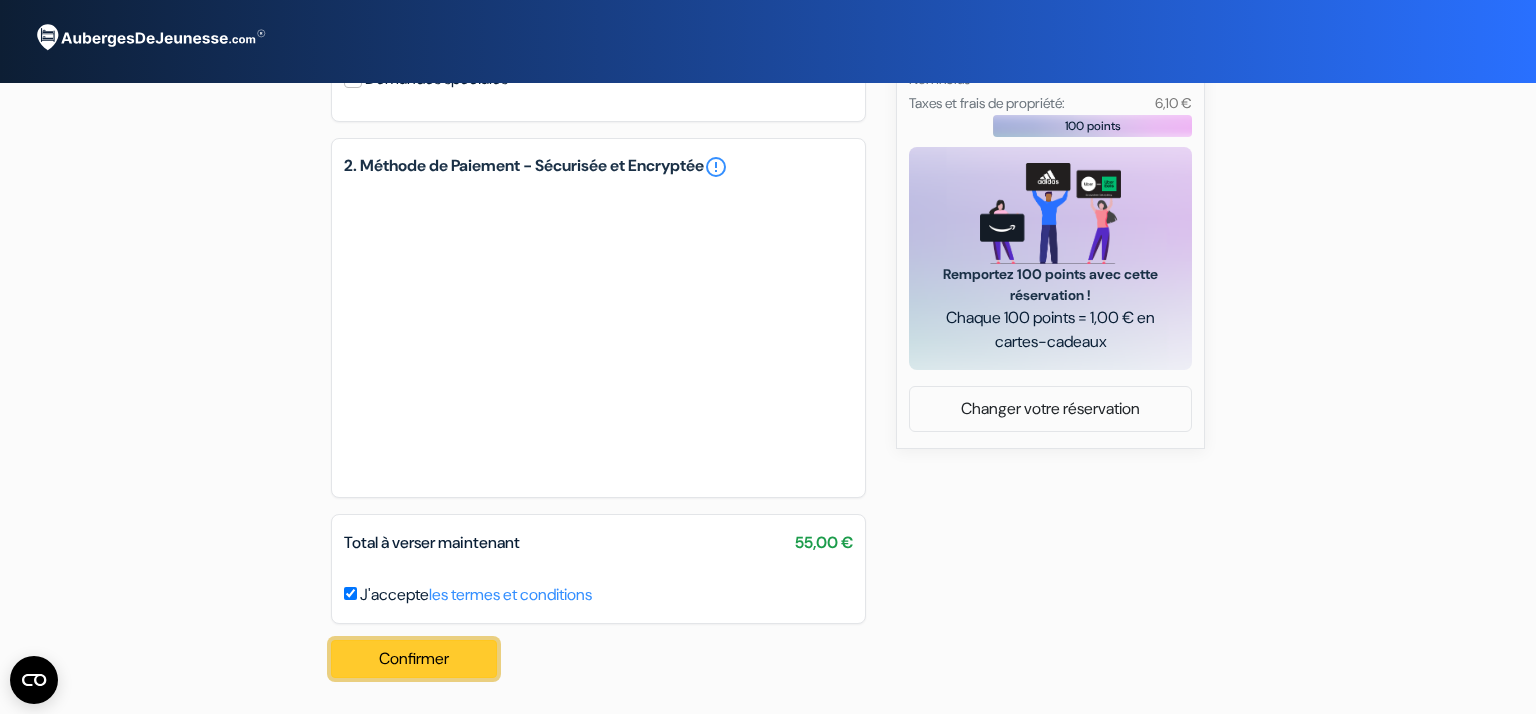 click on "Confirmer
Loading..." at bounding box center (414, 659) 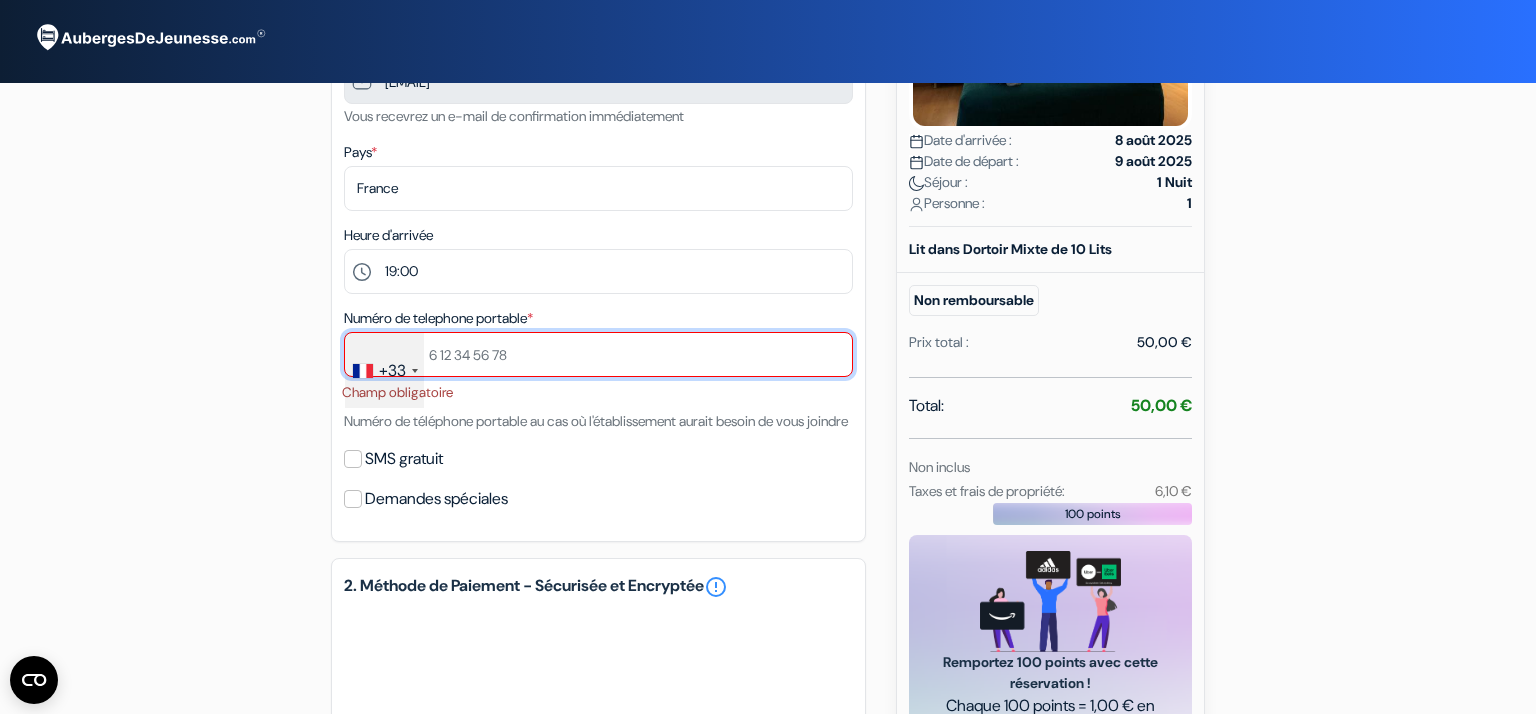 scroll, scrollTop: 303, scrollLeft: 0, axis: vertical 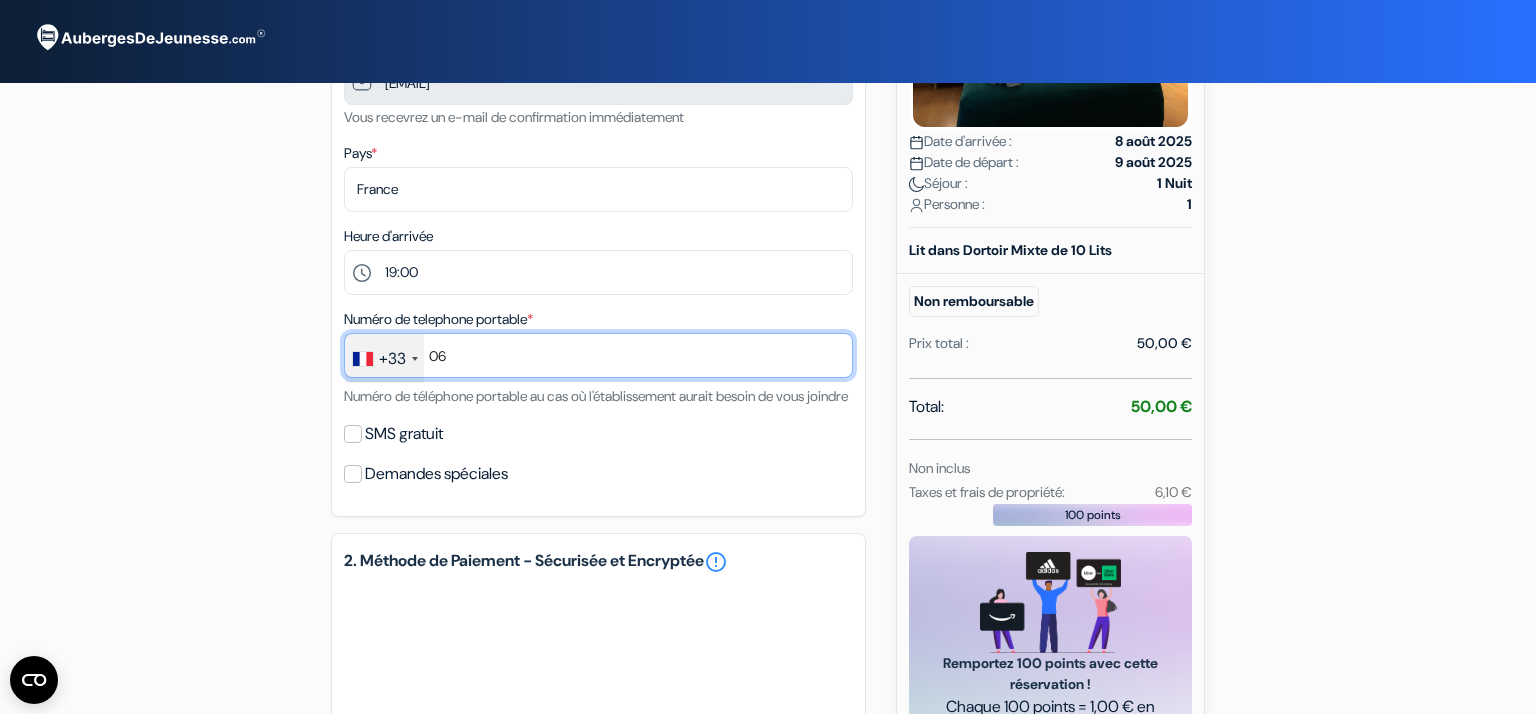 type on "[PHONE]" 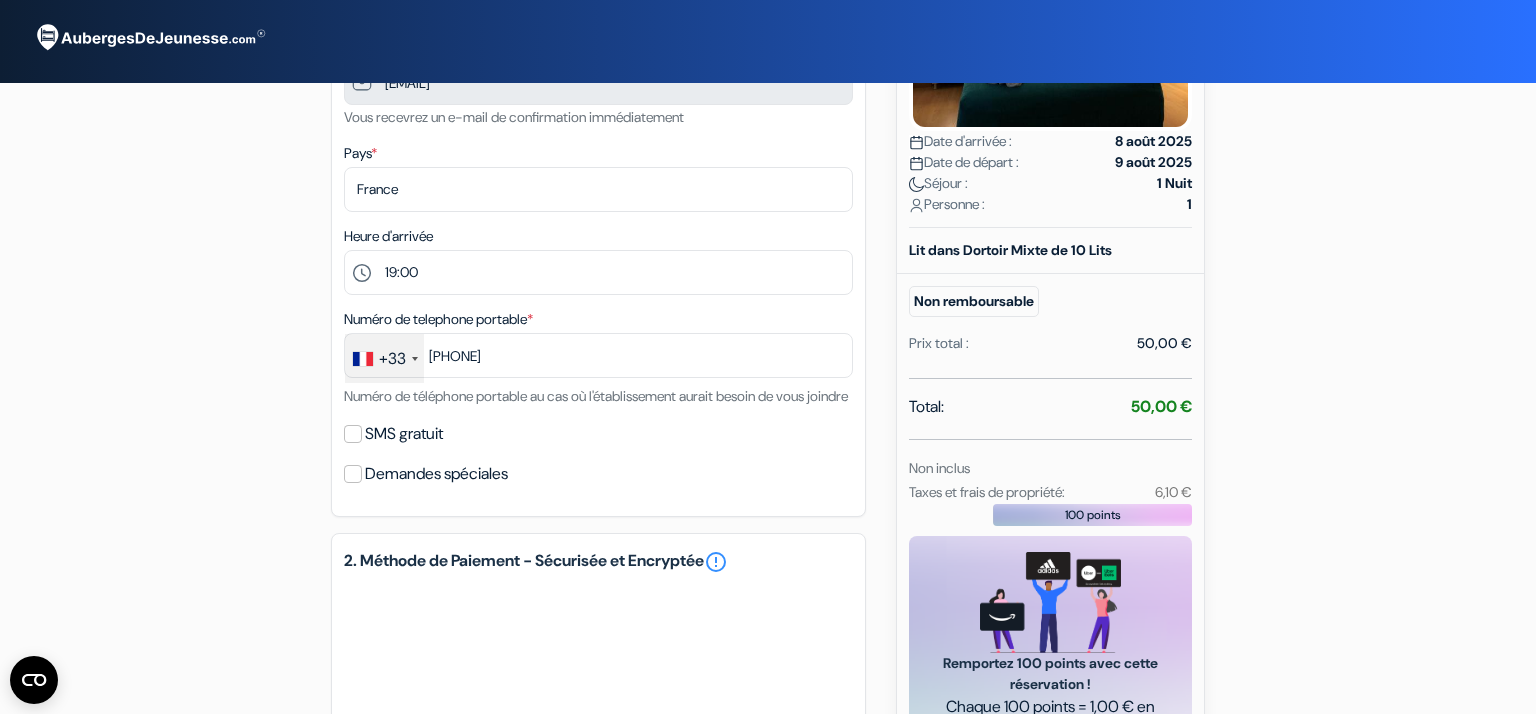 type on "[LAST]" 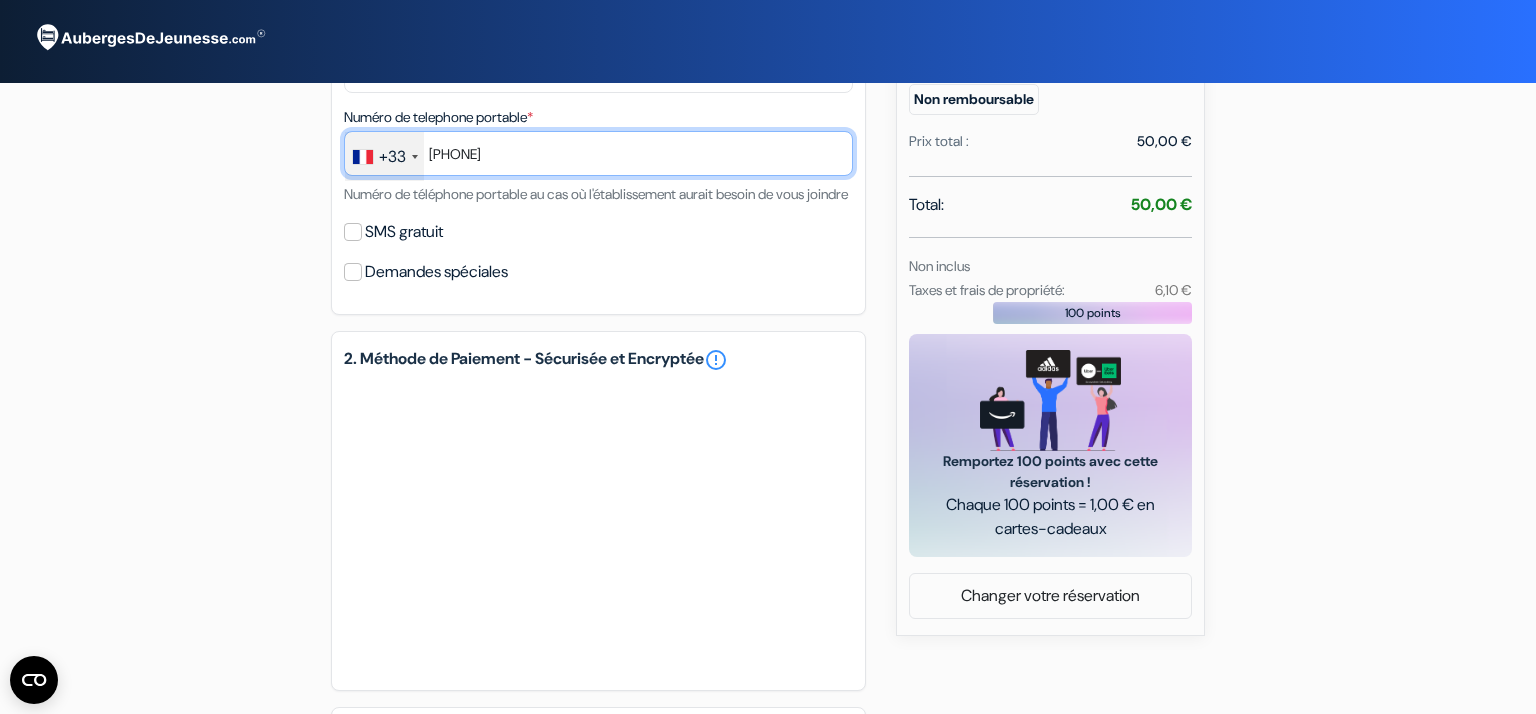 scroll, scrollTop: 508, scrollLeft: 0, axis: vertical 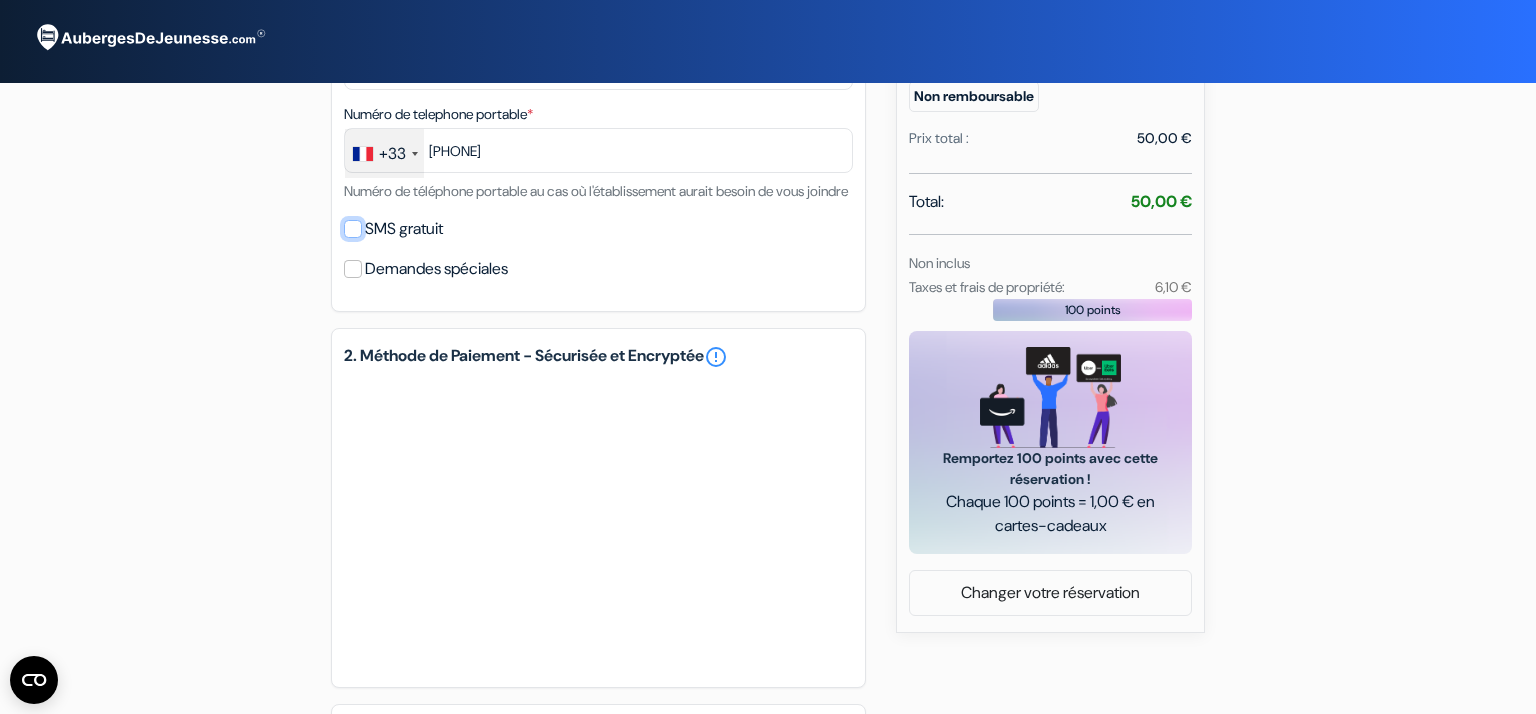 click on "SMS gratuit" at bounding box center (353, 229) 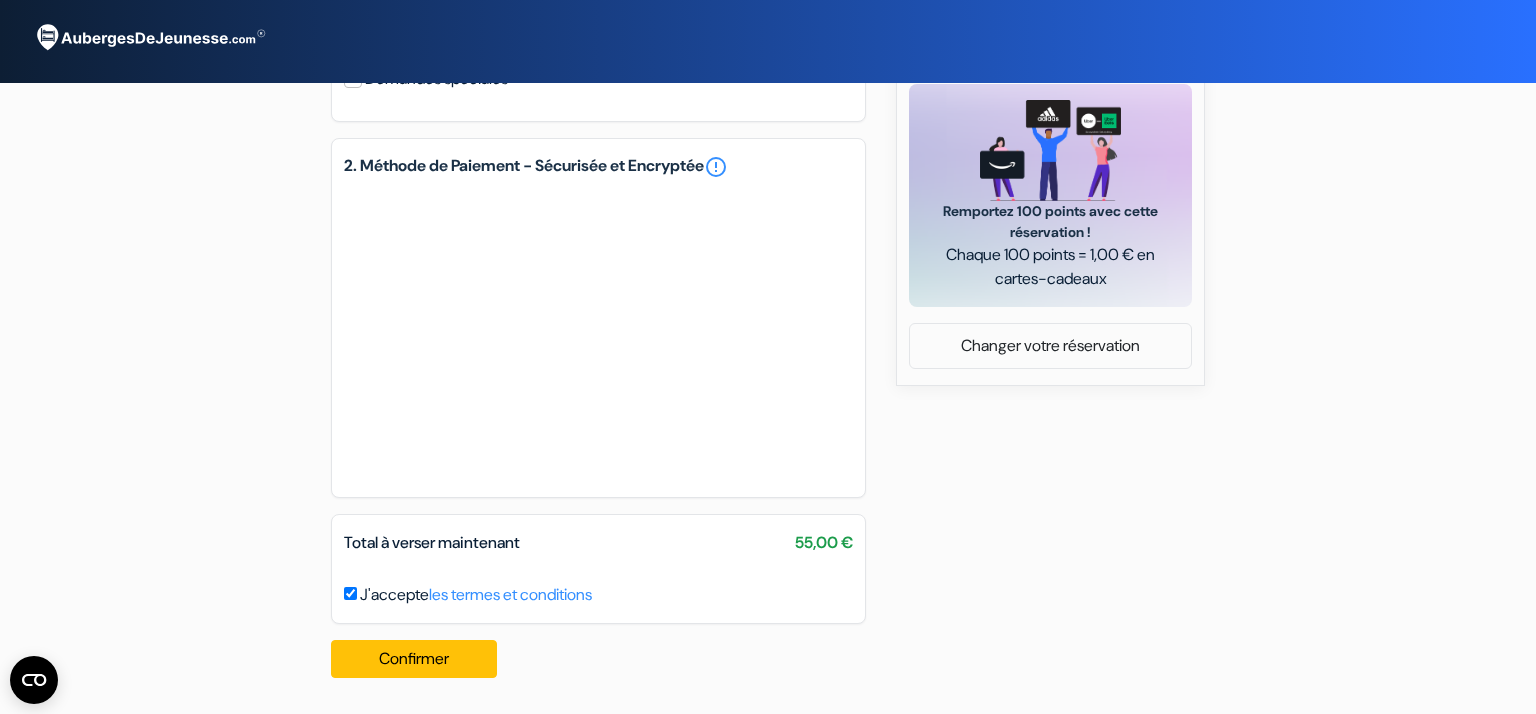 scroll, scrollTop: 780, scrollLeft: 0, axis: vertical 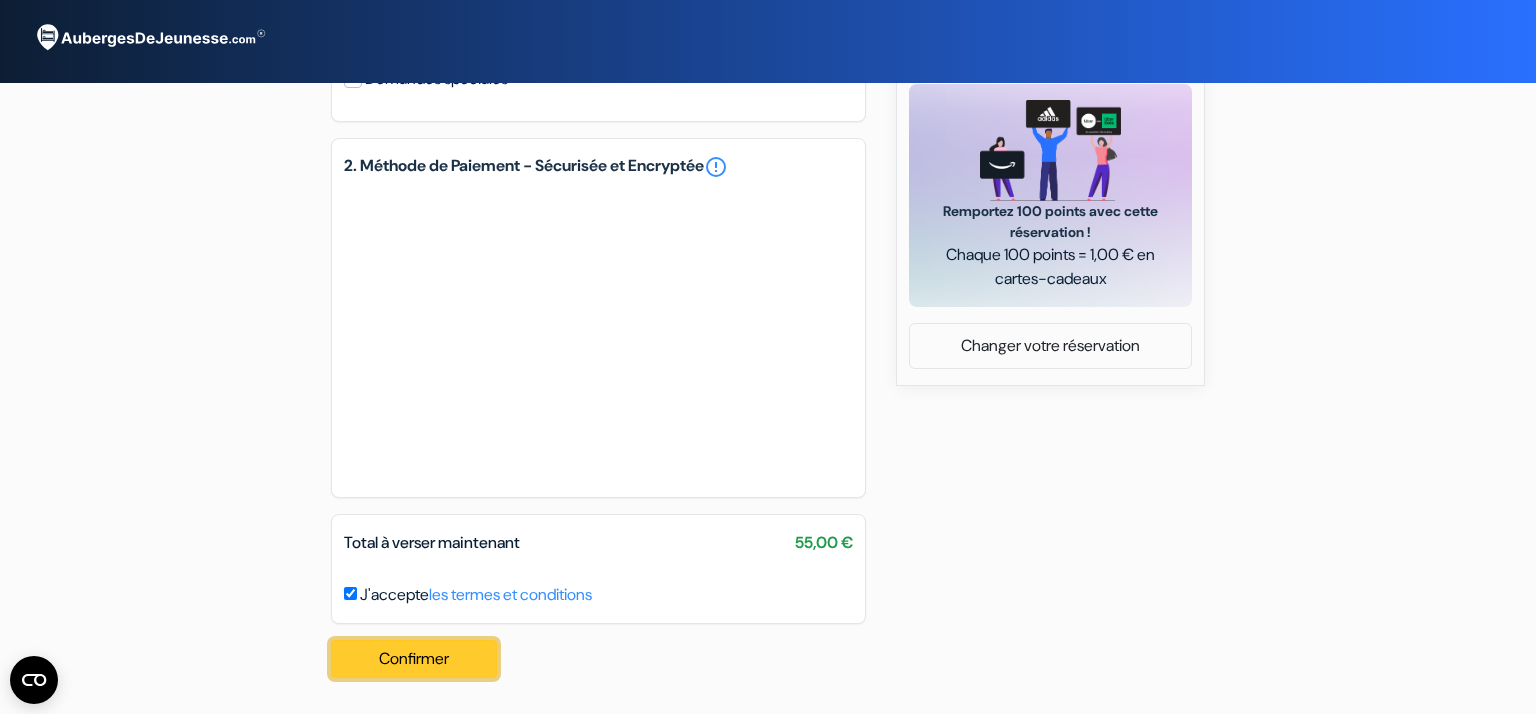 click on "Confirmer
Loading..." at bounding box center (414, 659) 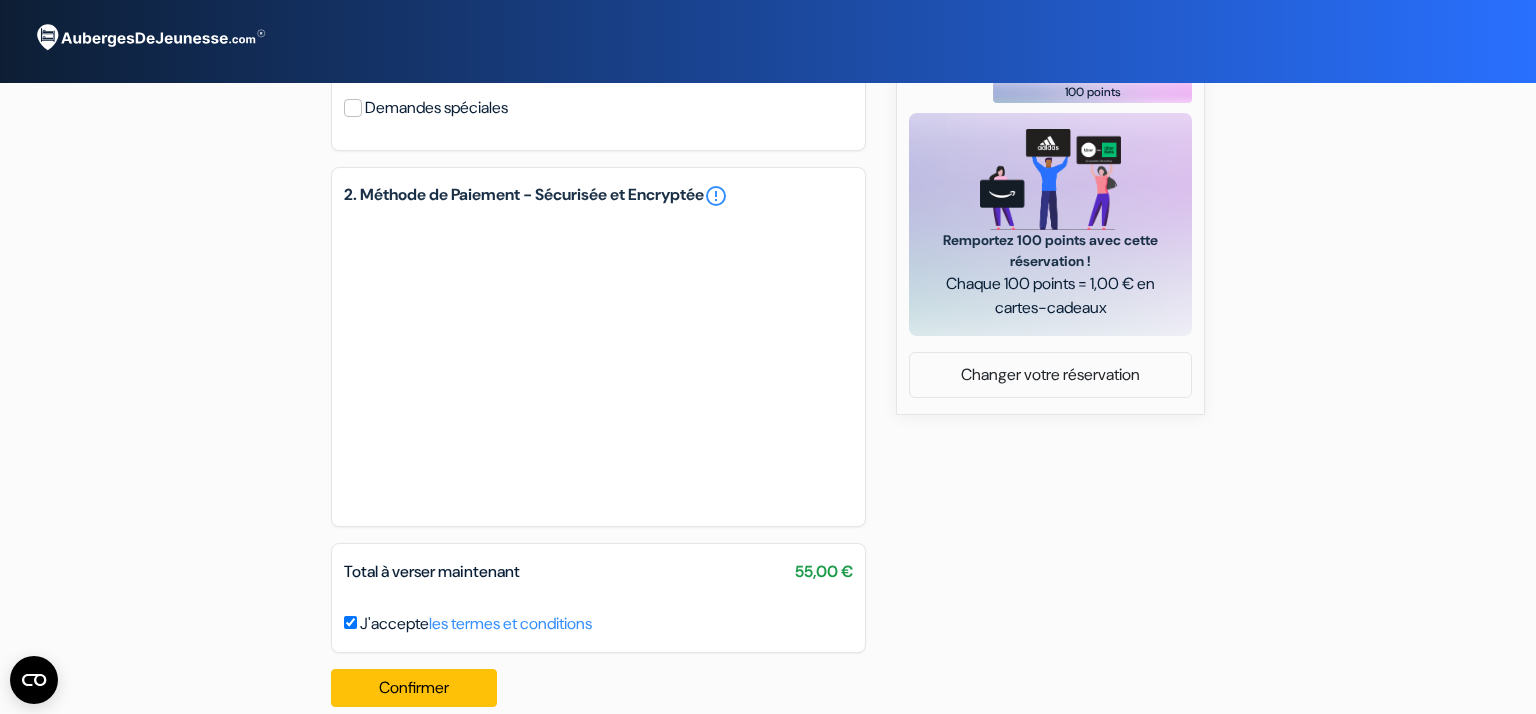 scroll, scrollTop: 780, scrollLeft: 0, axis: vertical 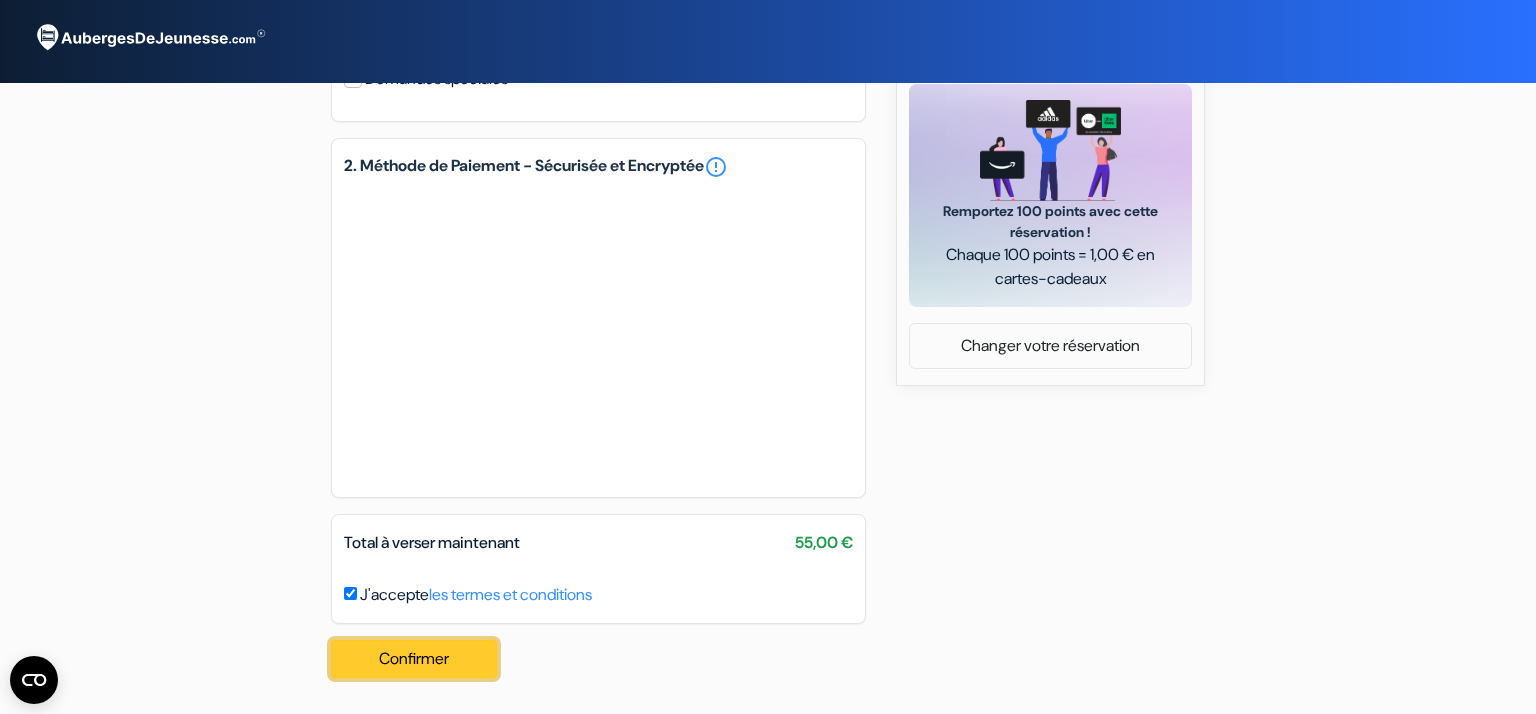 click on "Confirmer
Loading..." at bounding box center [414, 659] 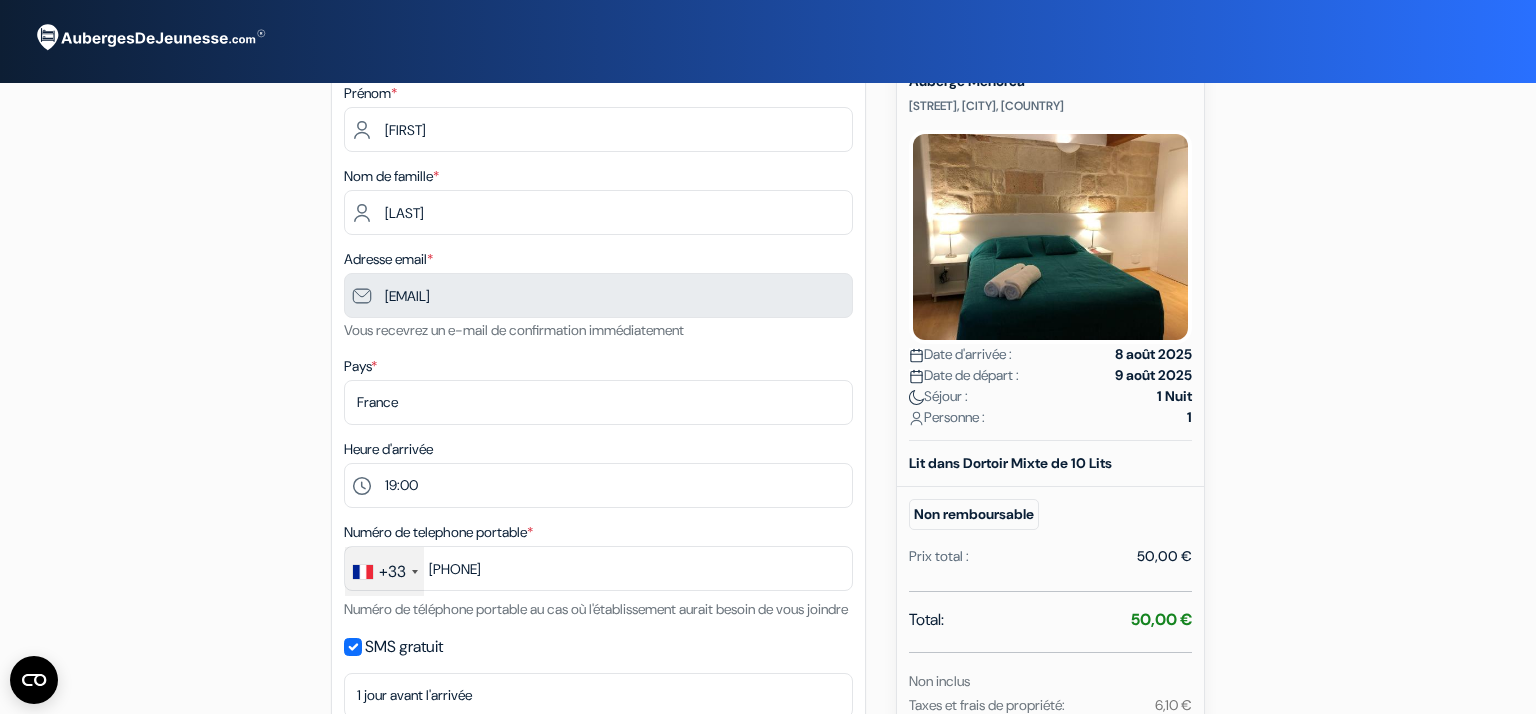 scroll, scrollTop: 0, scrollLeft: 0, axis: both 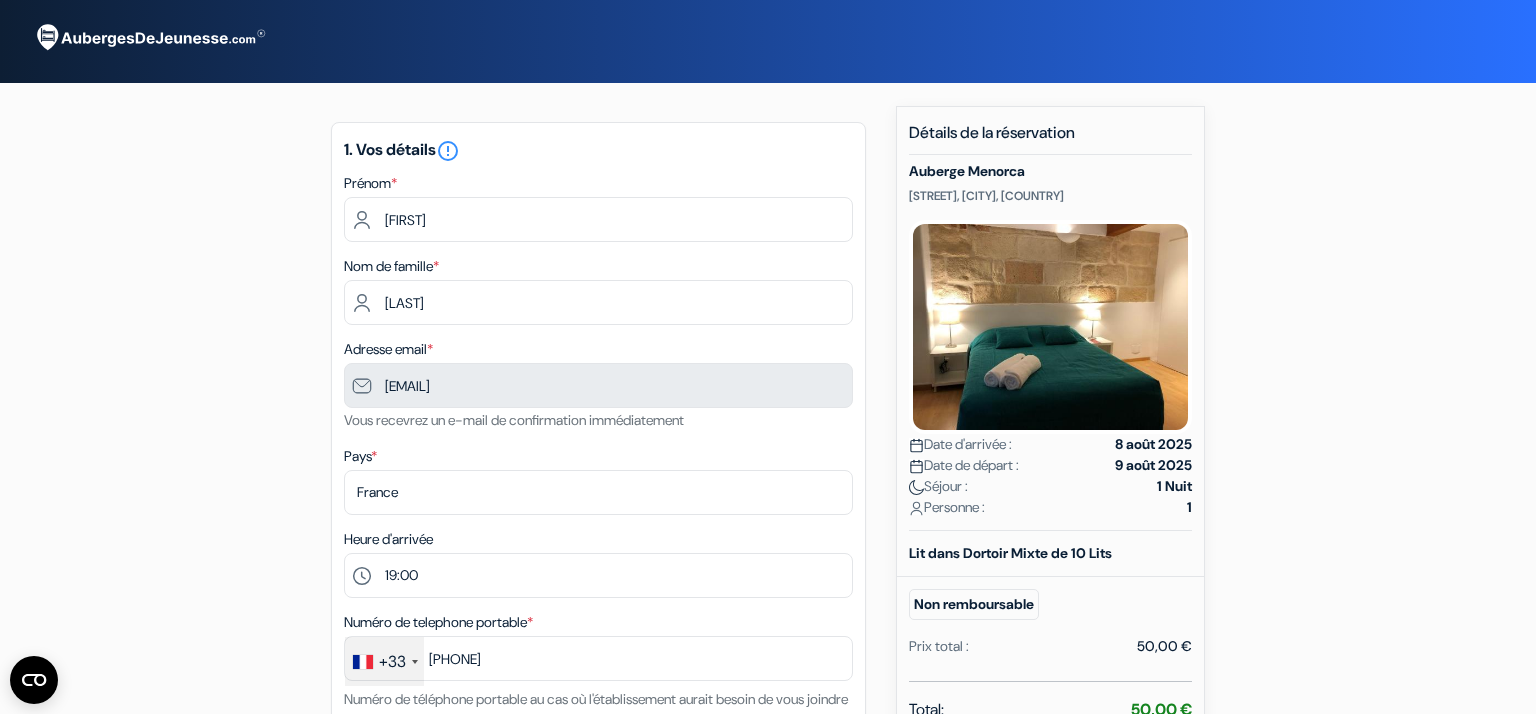 click at bounding box center (149, 38) 